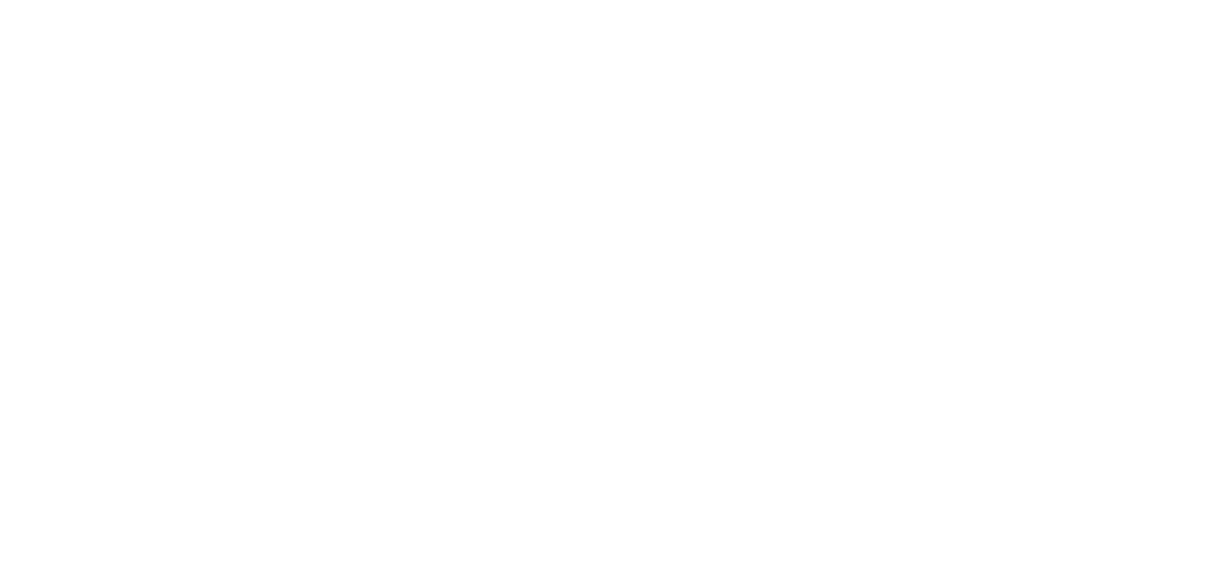 scroll, scrollTop: 0, scrollLeft: 0, axis: both 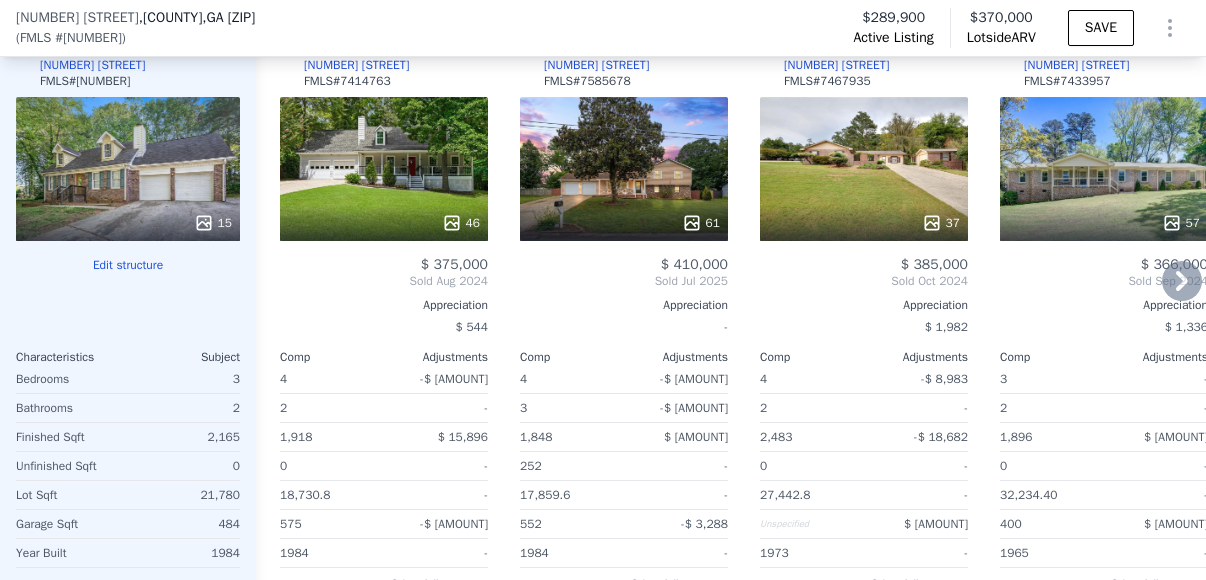 click 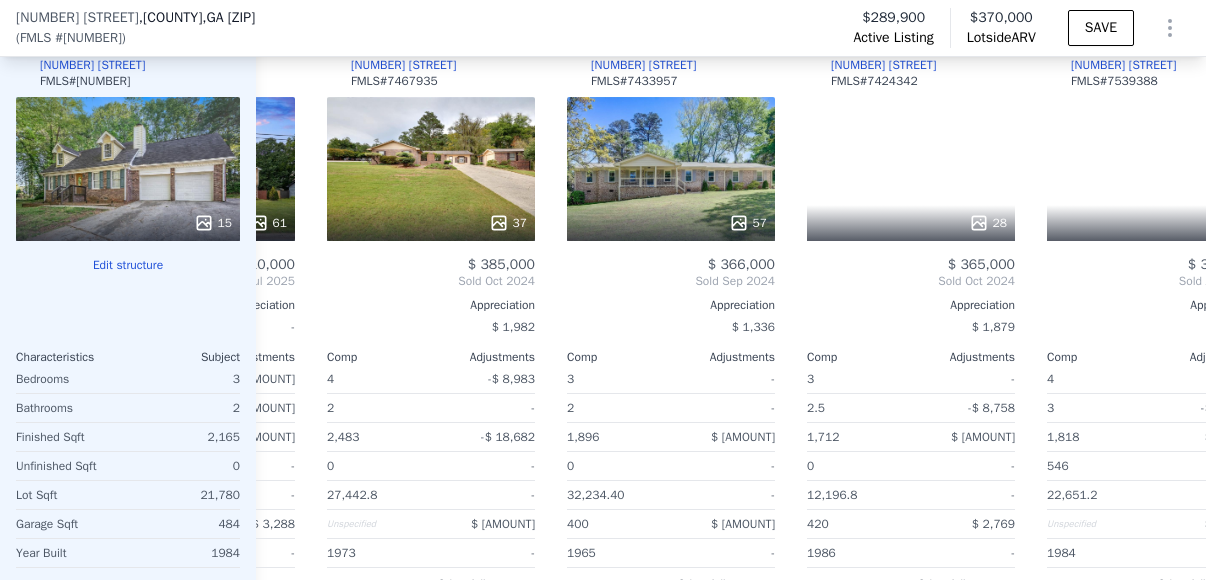 scroll, scrollTop: 0, scrollLeft: 480, axis: horizontal 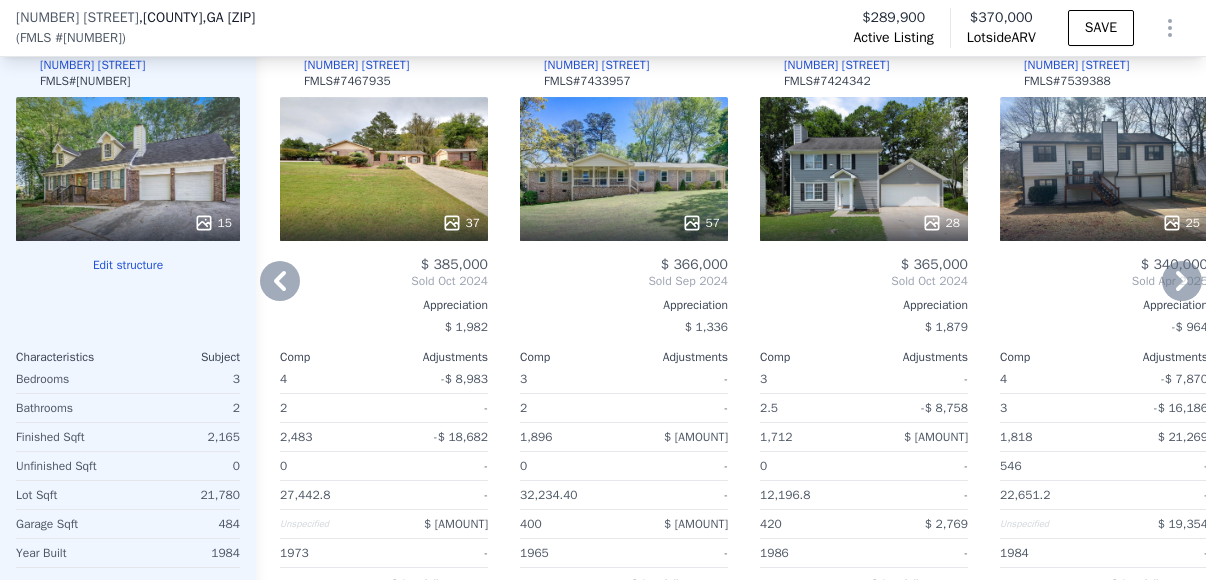 click 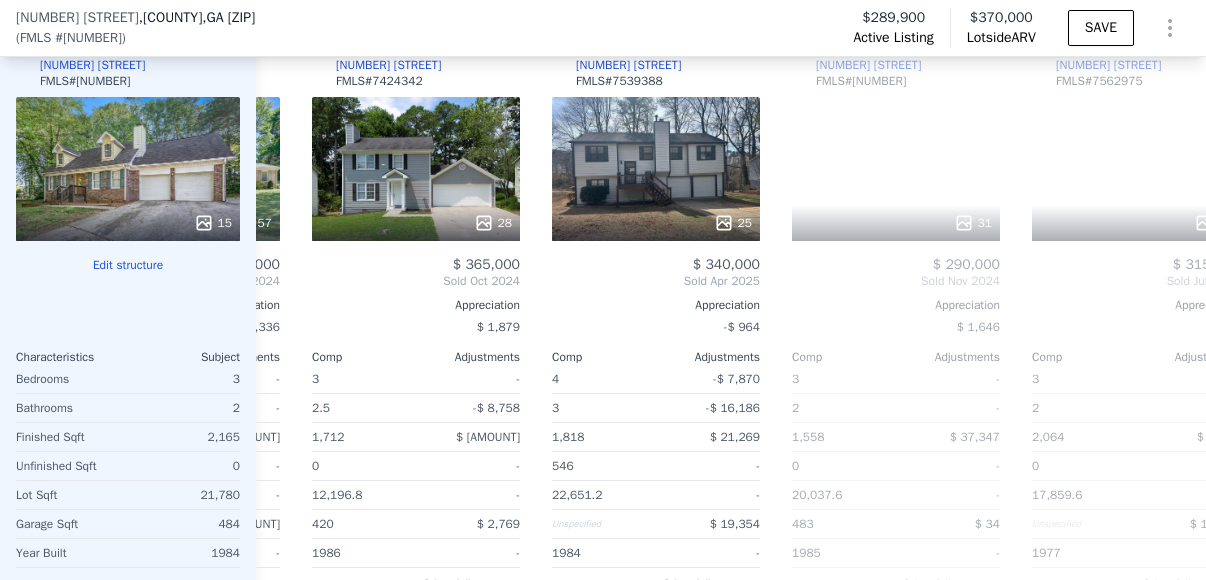 scroll, scrollTop: 0, scrollLeft: 960, axis: horizontal 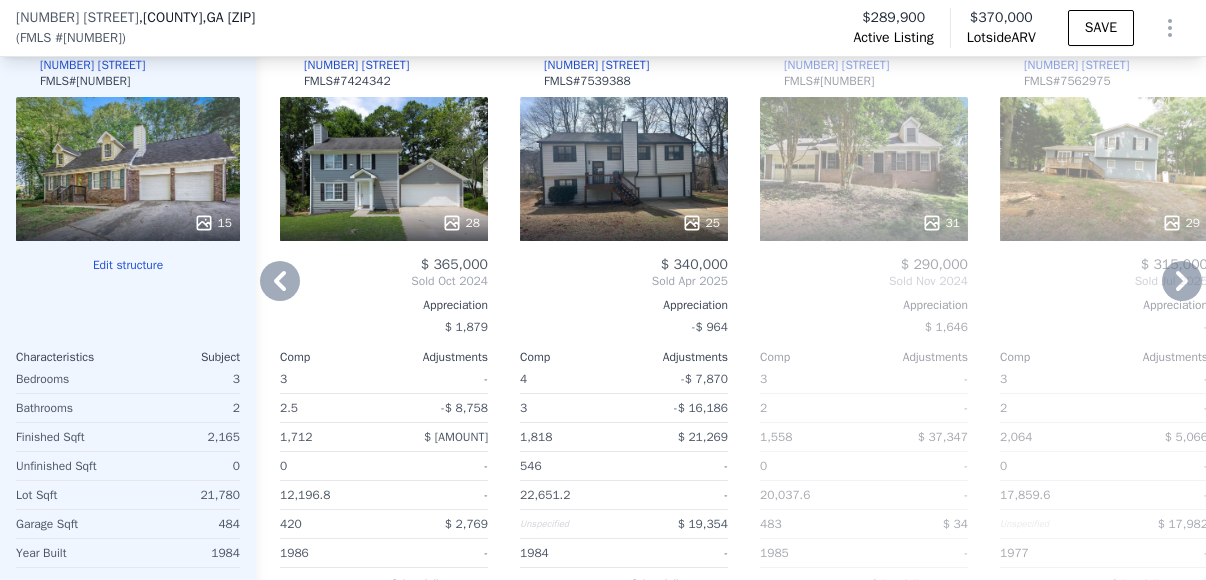 click 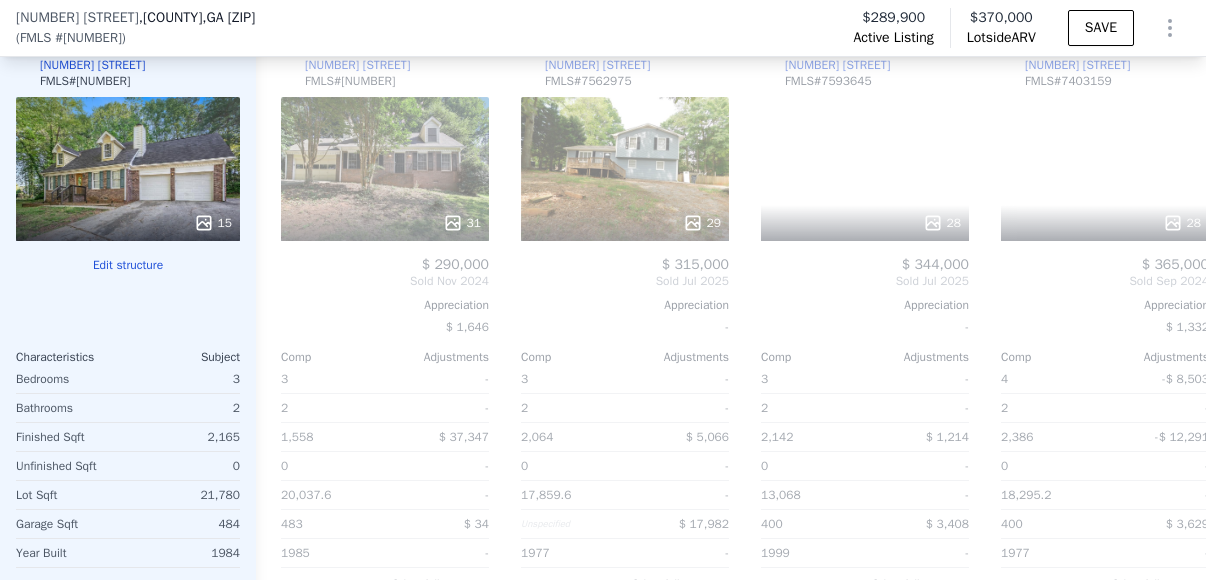 scroll, scrollTop: 0, scrollLeft: 1440, axis: horizontal 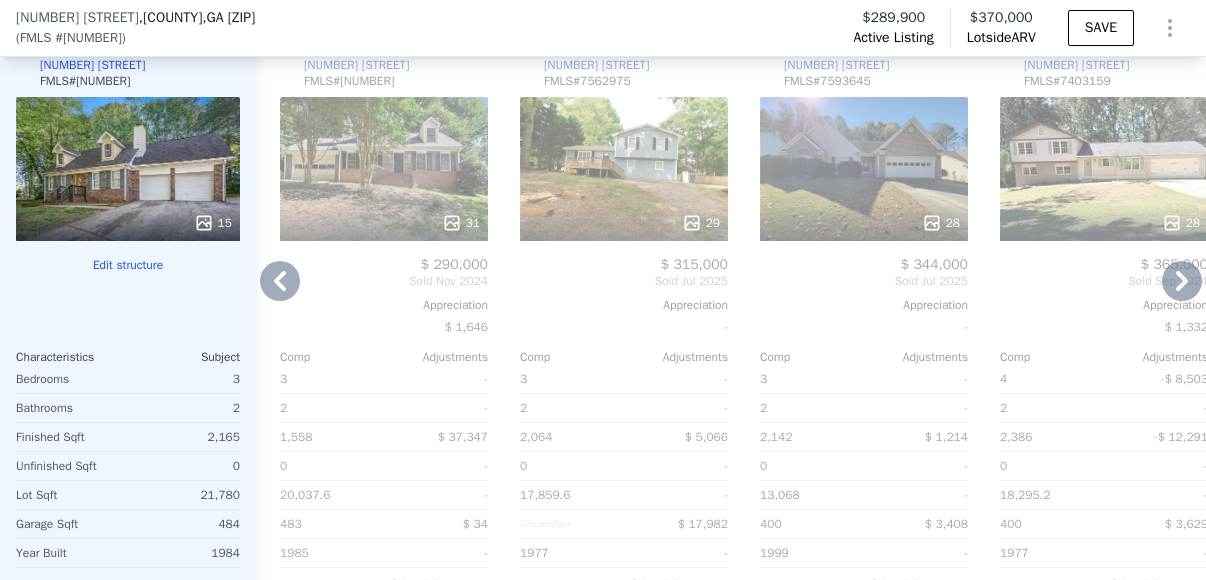 click 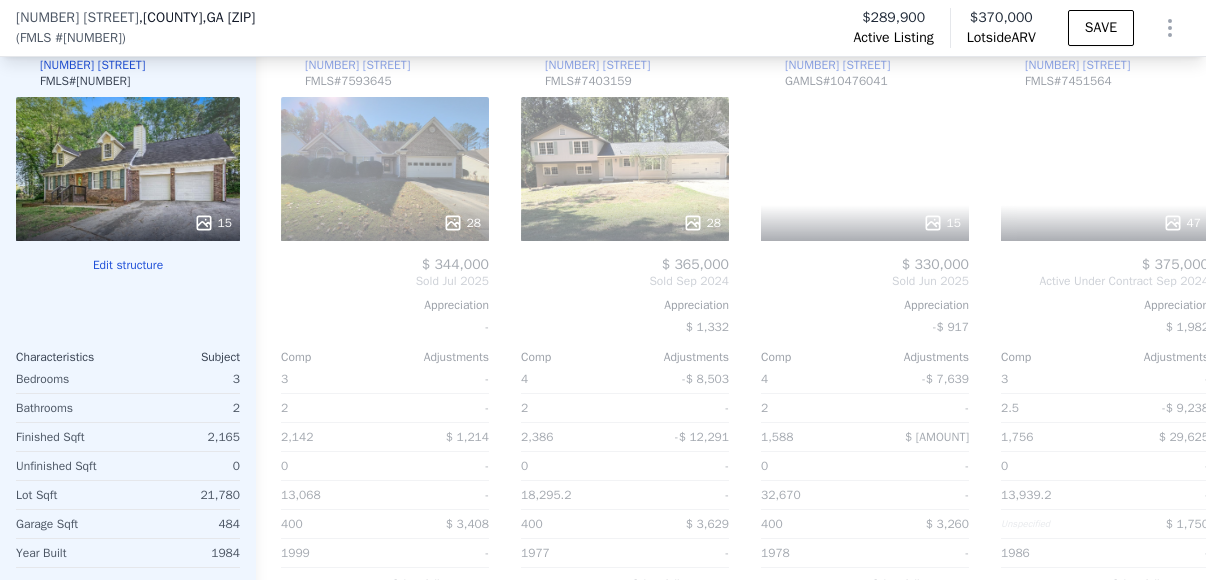 scroll, scrollTop: 0, scrollLeft: 1920, axis: horizontal 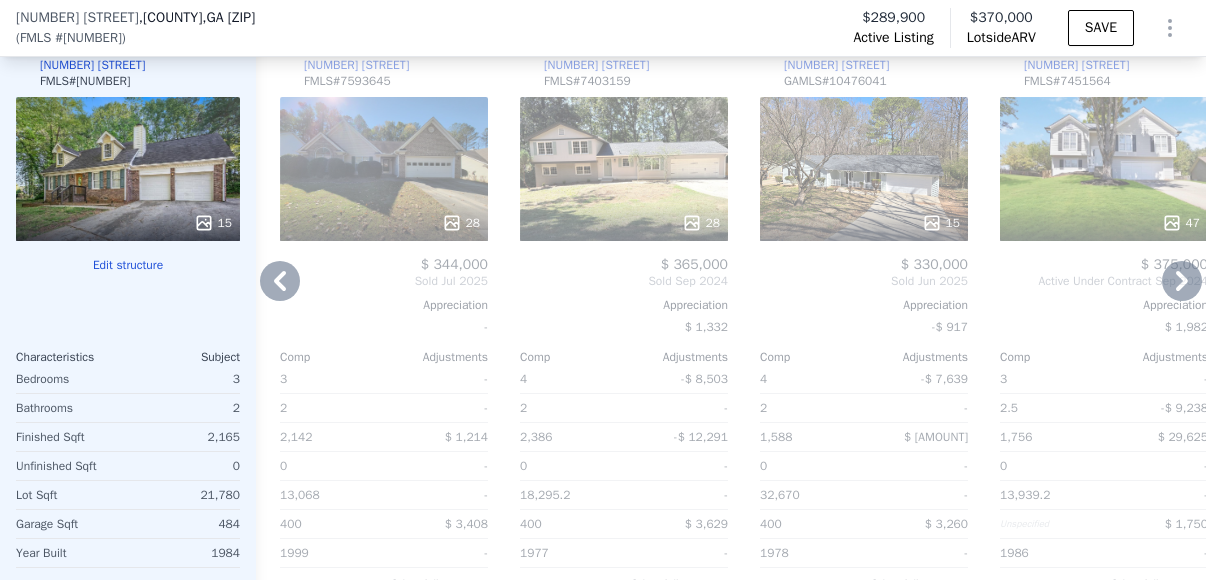 click 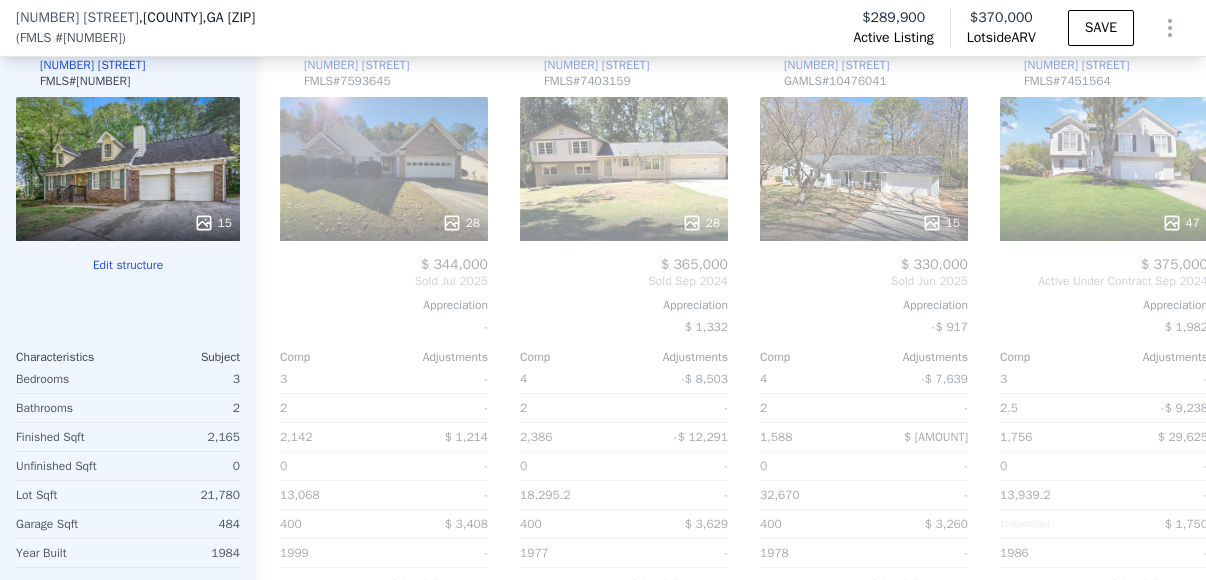 scroll, scrollTop: 0, scrollLeft: 1993, axis: horizontal 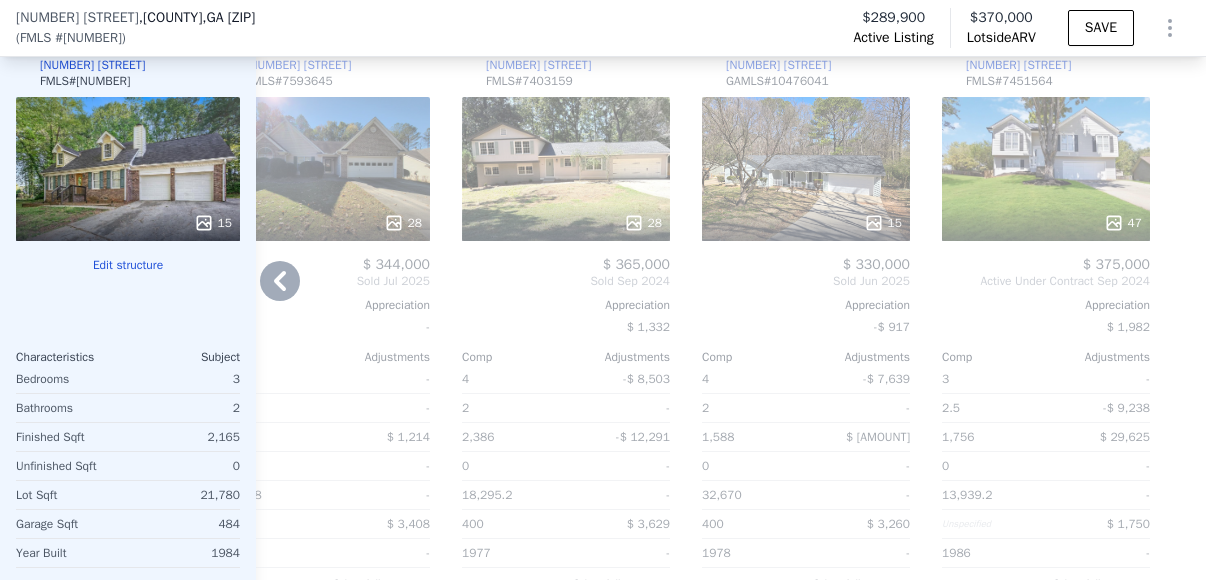 click on "47" at bounding box center (1046, 169) 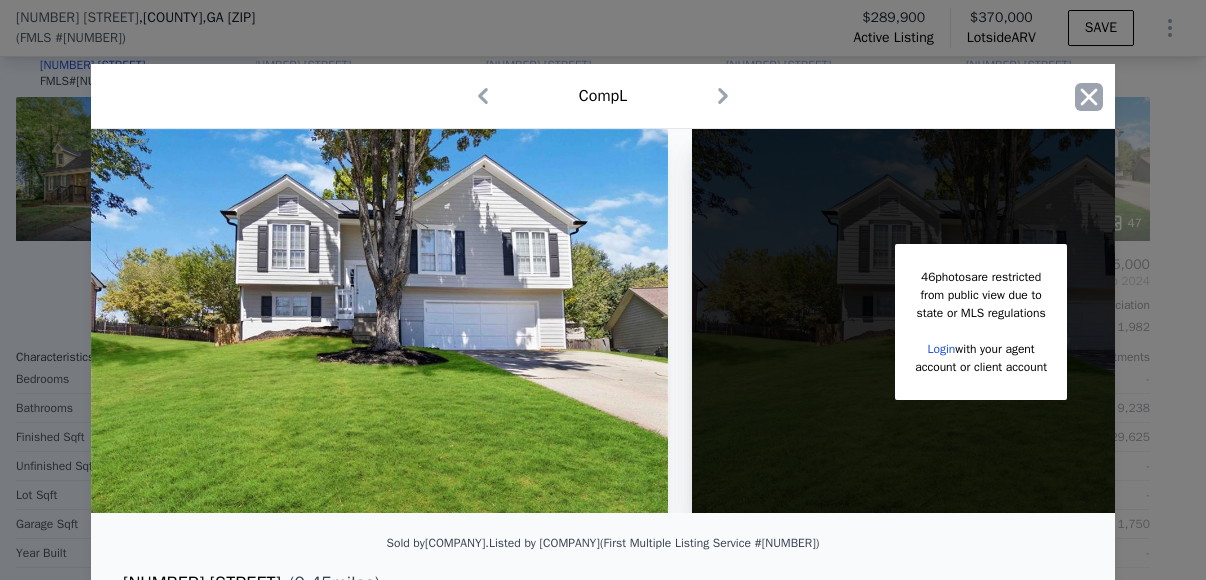 click 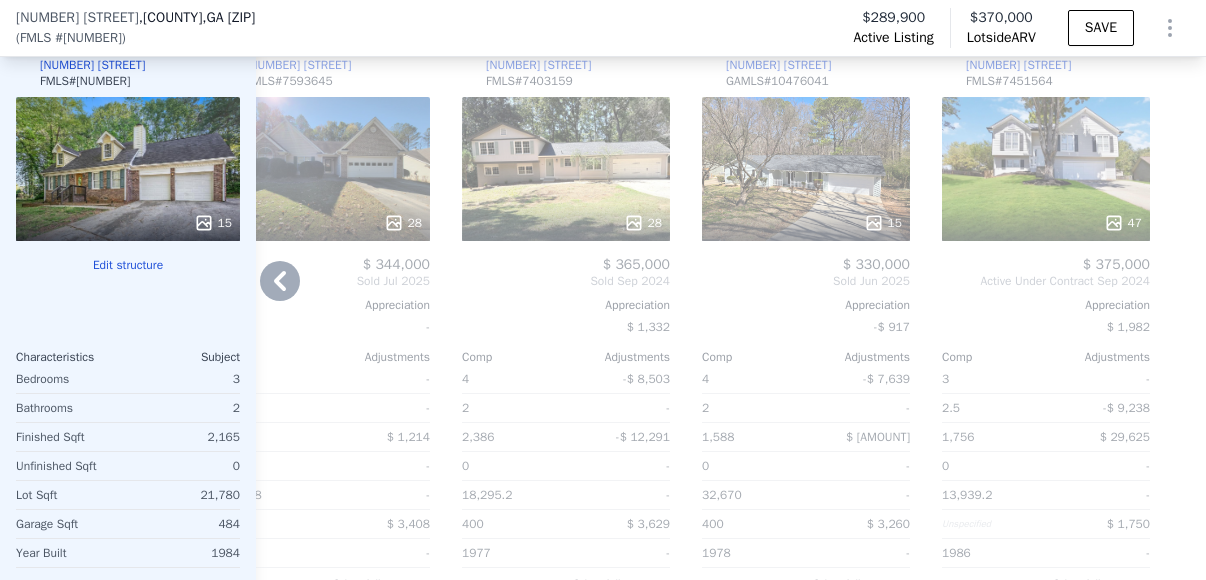 click on "15" at bounding box center (806, 169) 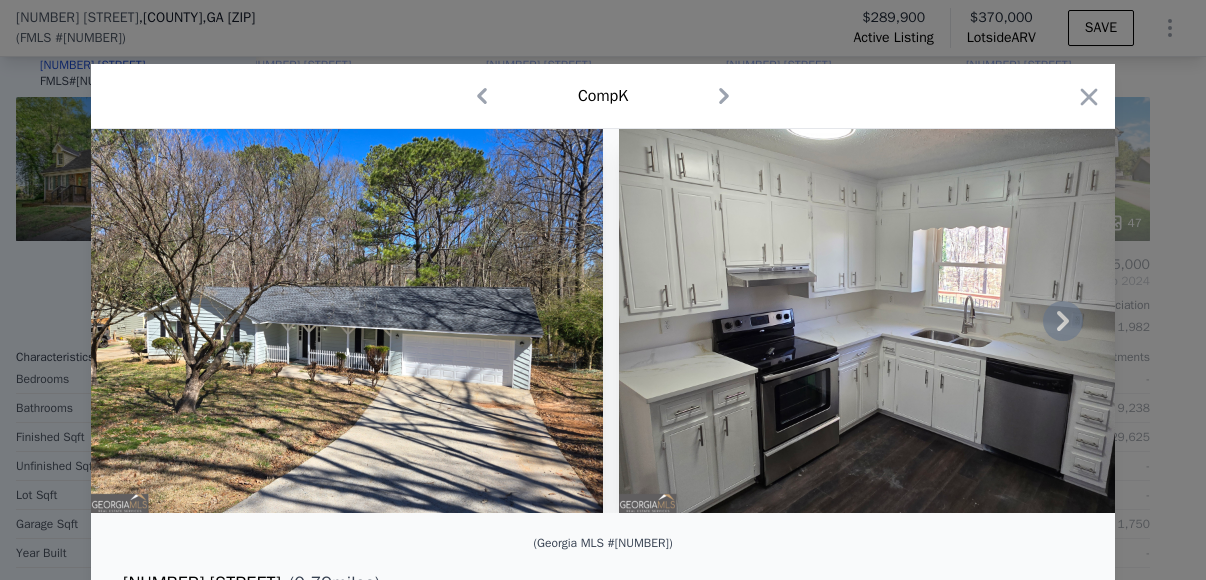 click 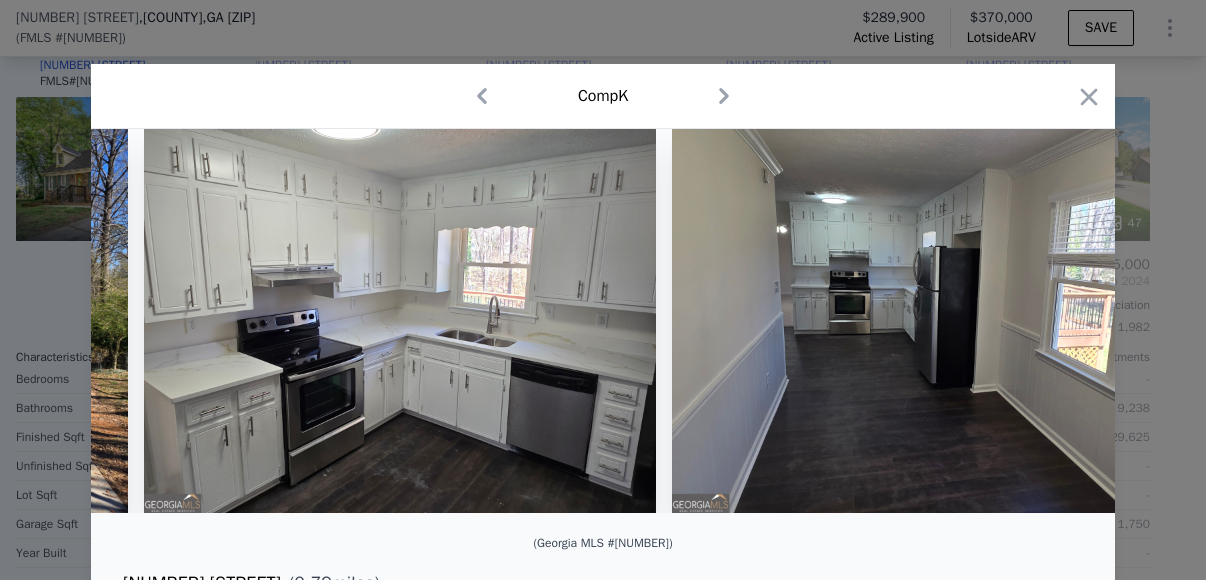 scroll, scrollTop: 0, scrollLeft: 480, axis: horizontal 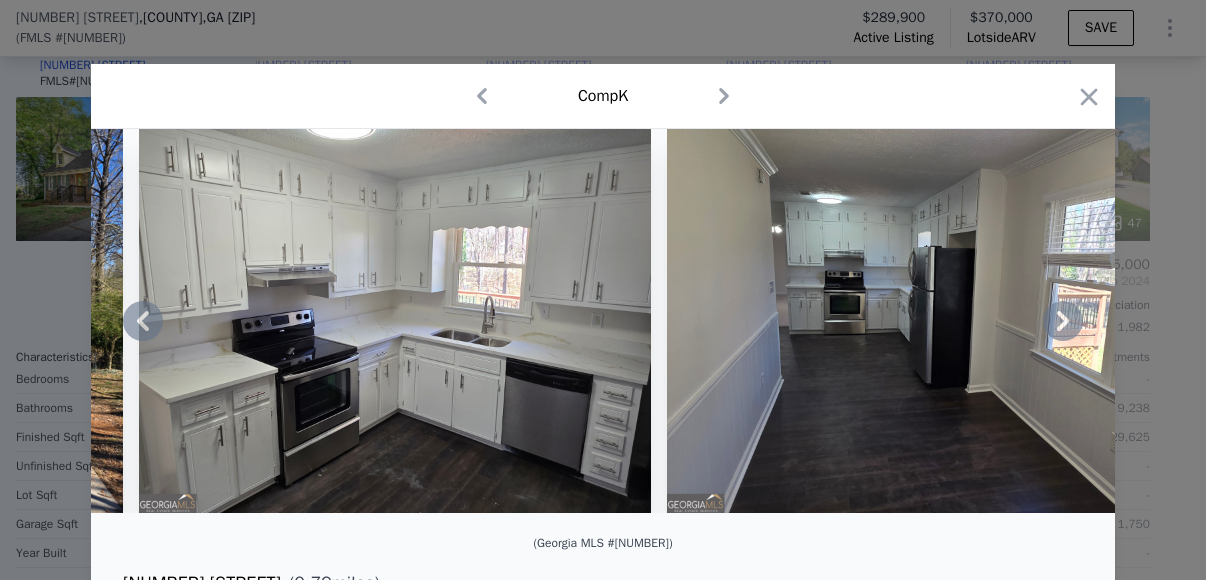 click 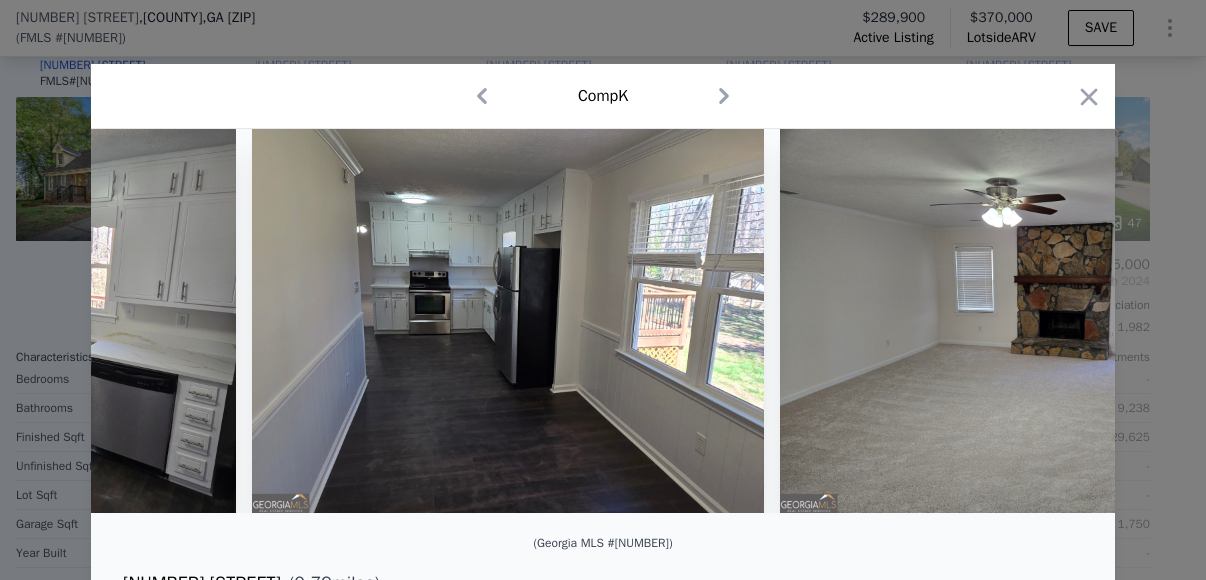scroll, scrollTop: 0, scrollLeft: 960, axis: horizontal 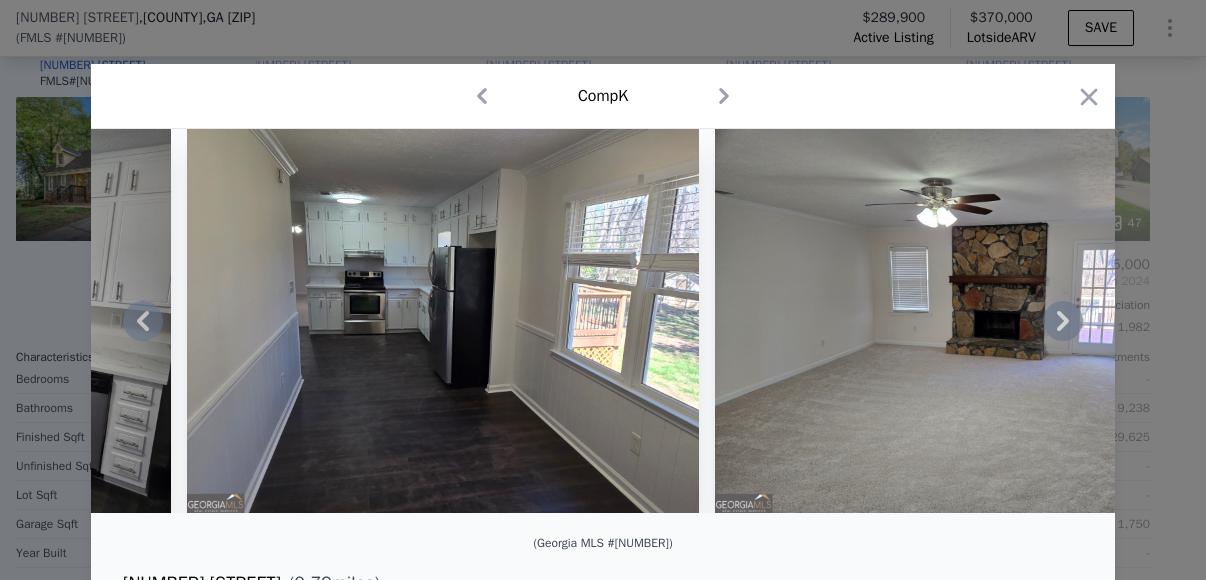 click 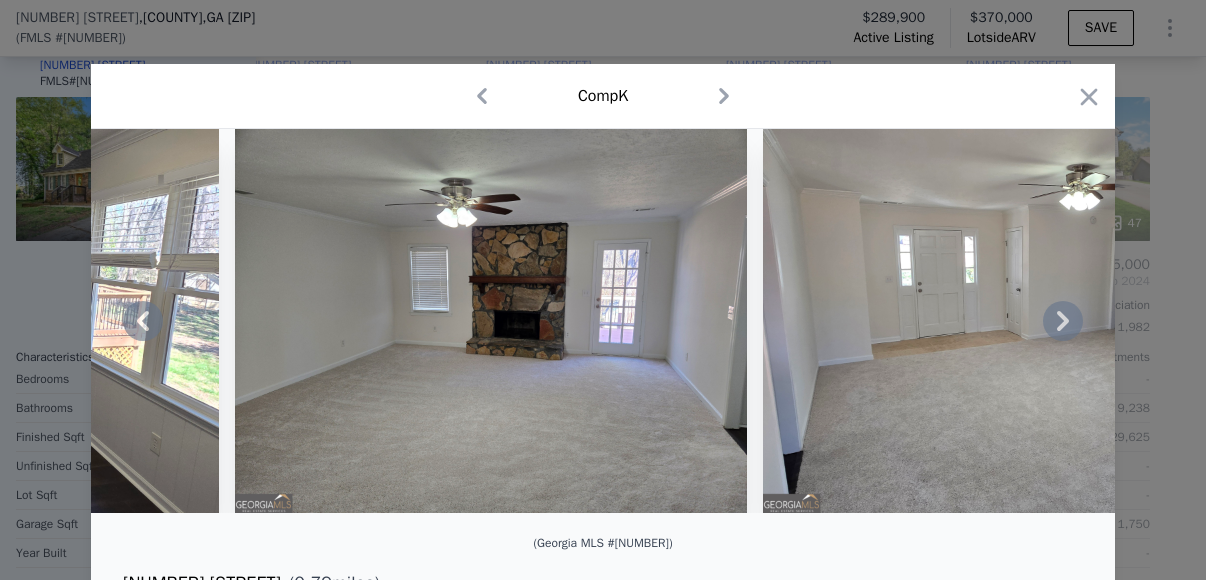 click 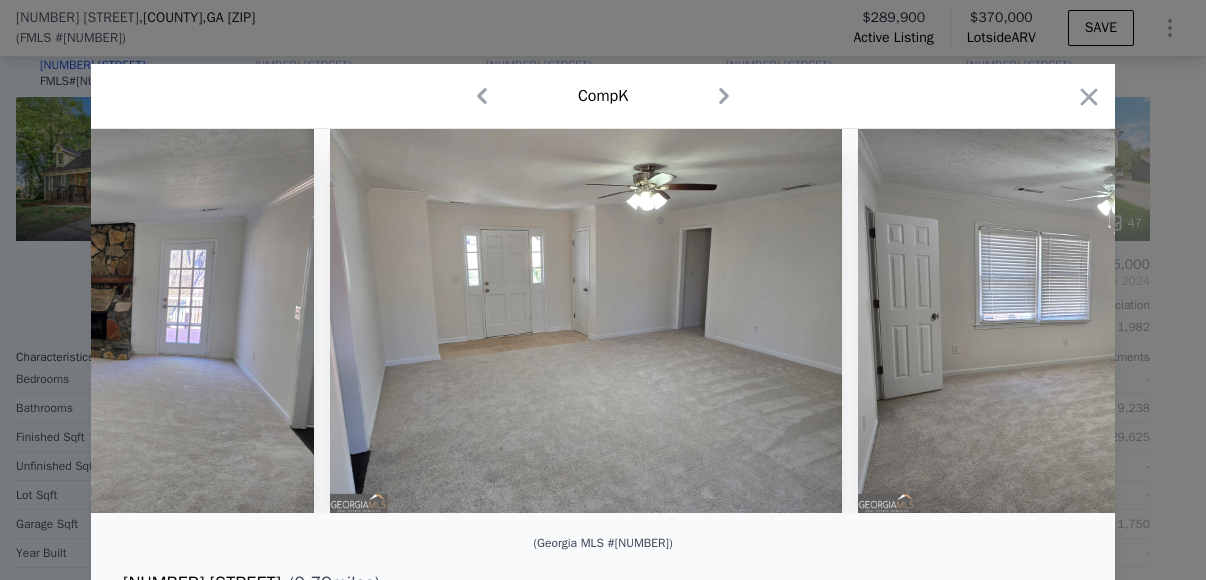 scroll, scrollTop: 0, scrollLeft: 1920, axis: horizontal 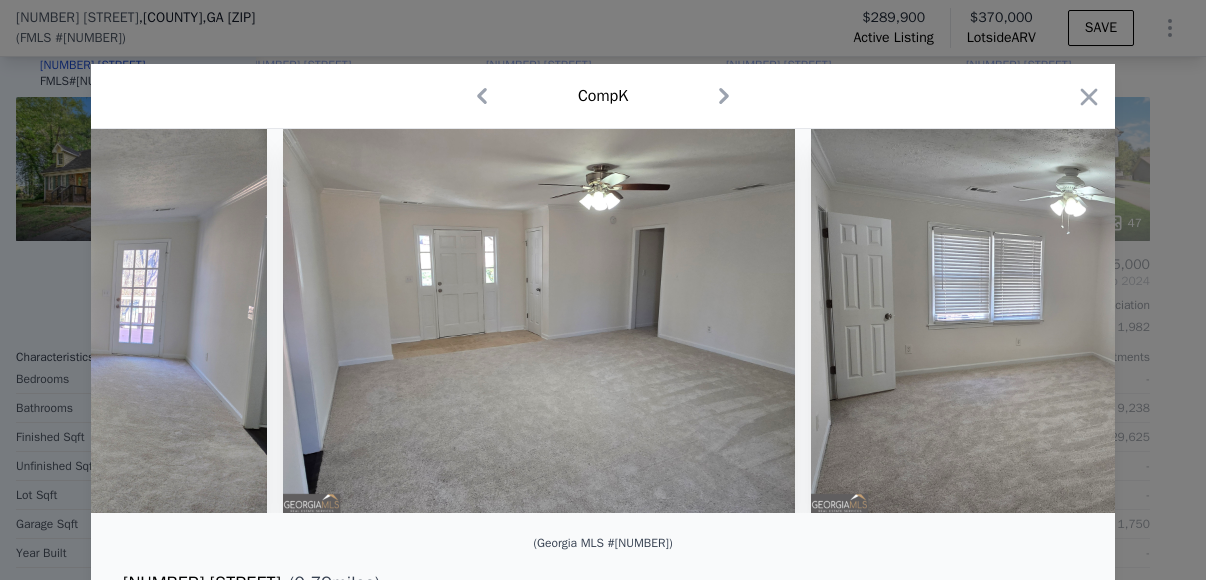 click at bounding box center [603, 321] 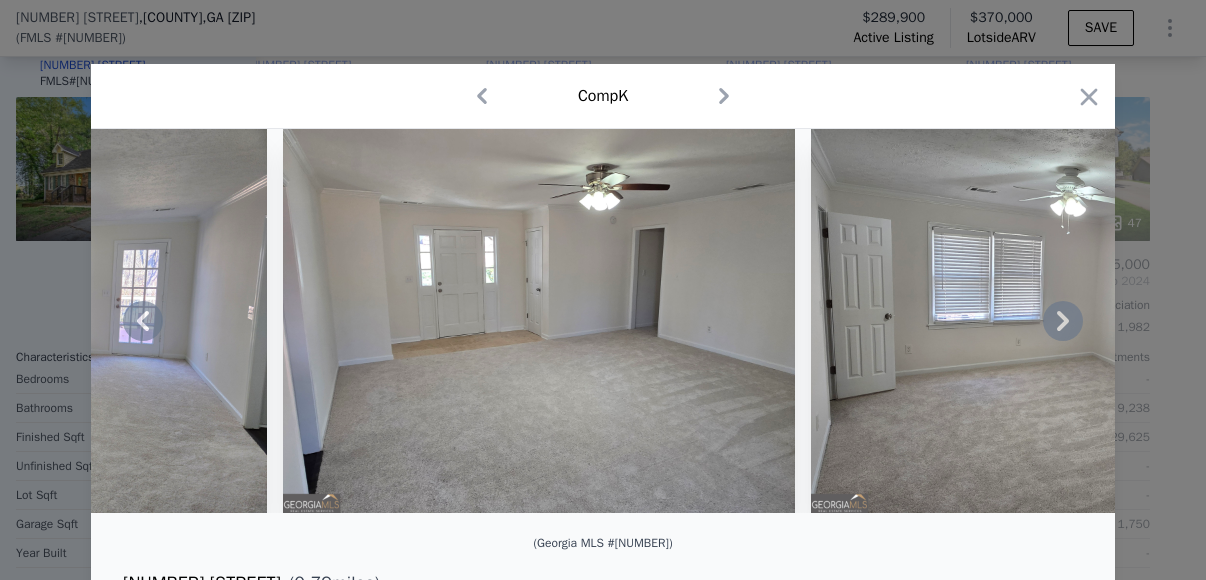 click 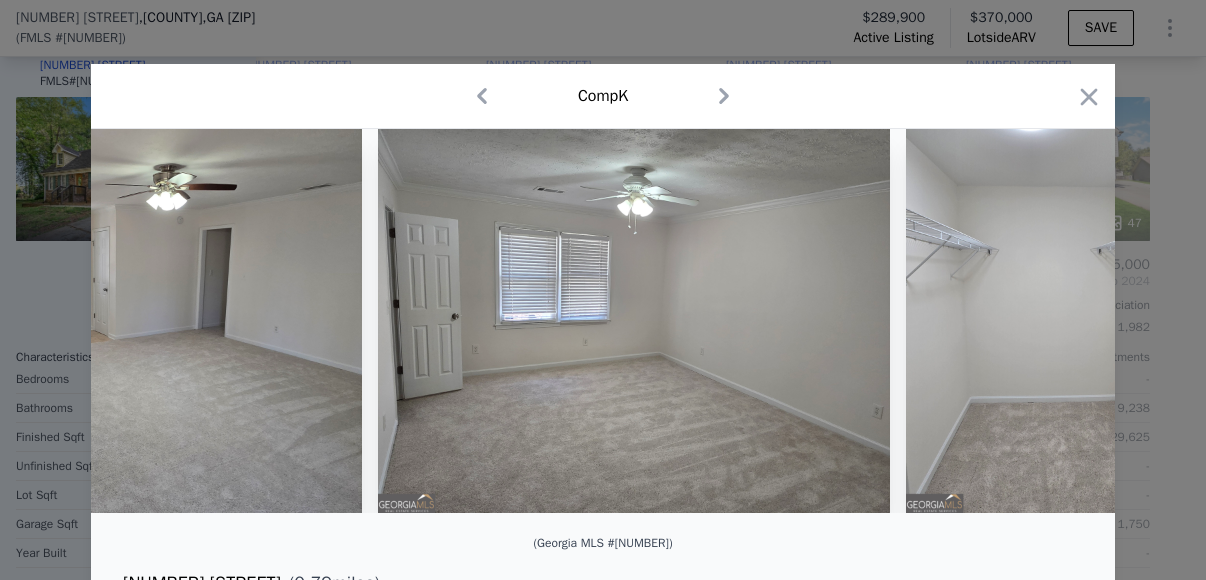 scroll, scrollTop: 0, scrollLeft: 2400, axis: horizontal 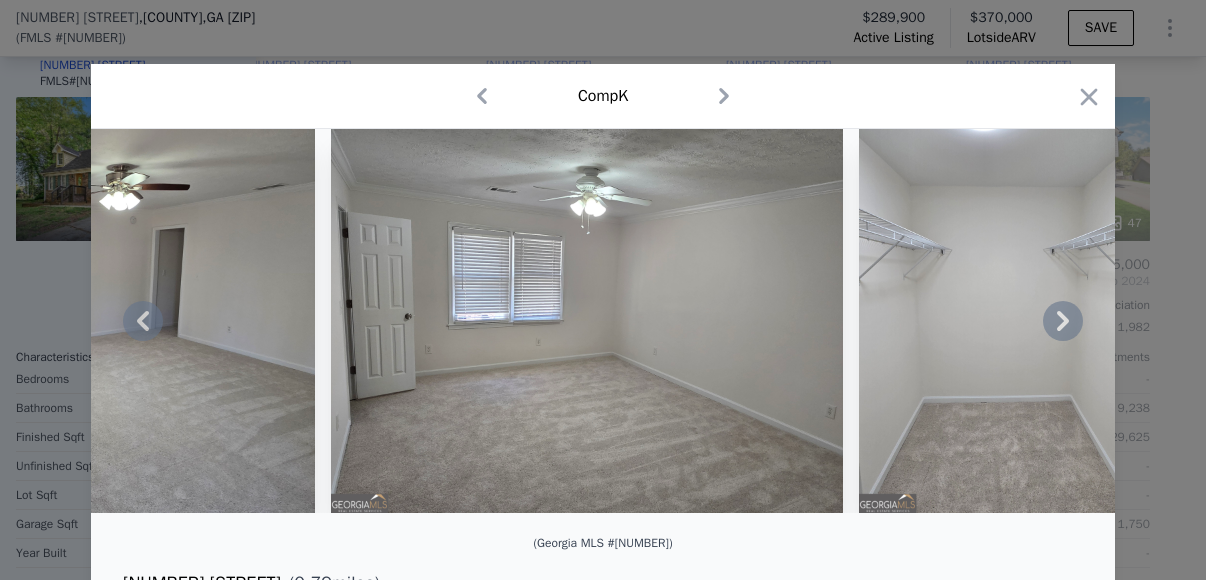 click 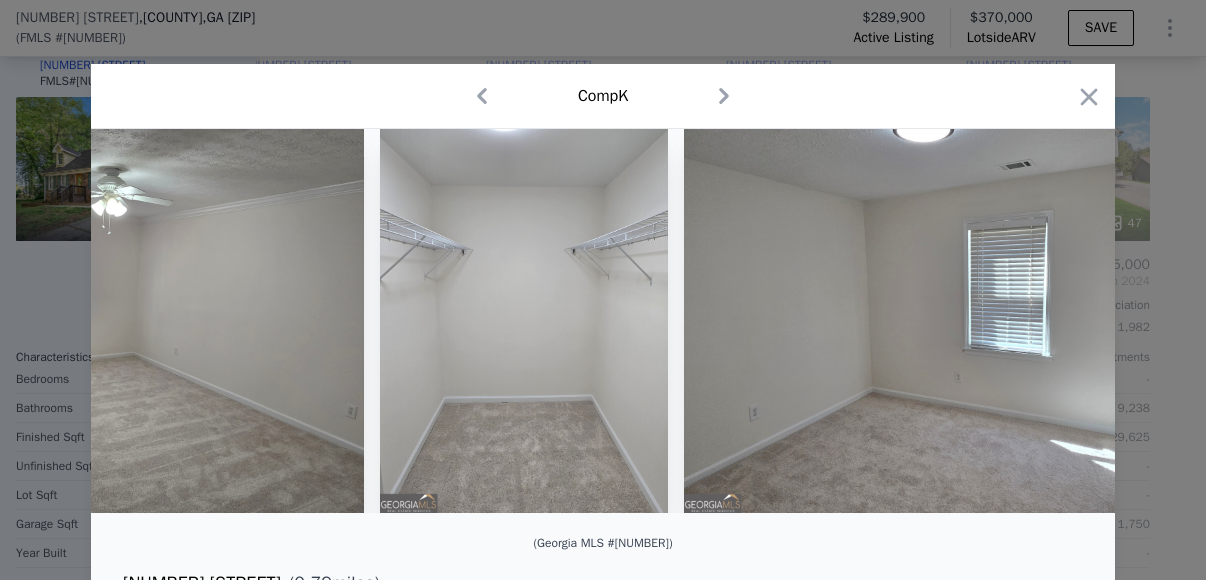 scroll, scrollTop: 0, scrollLeft: 2880, axis: horizontal 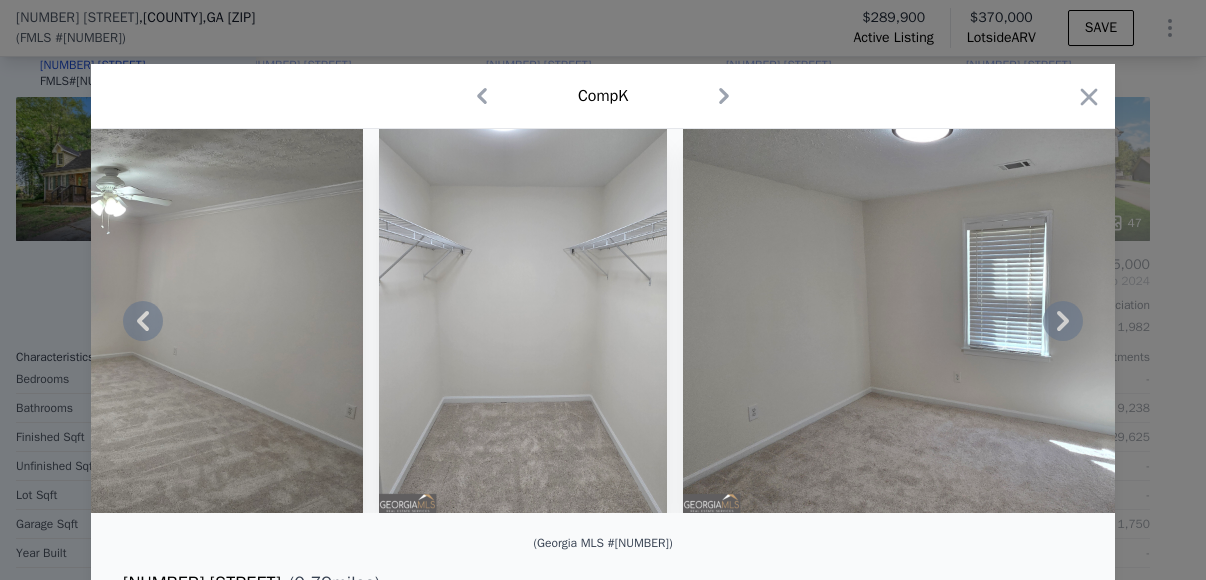 click 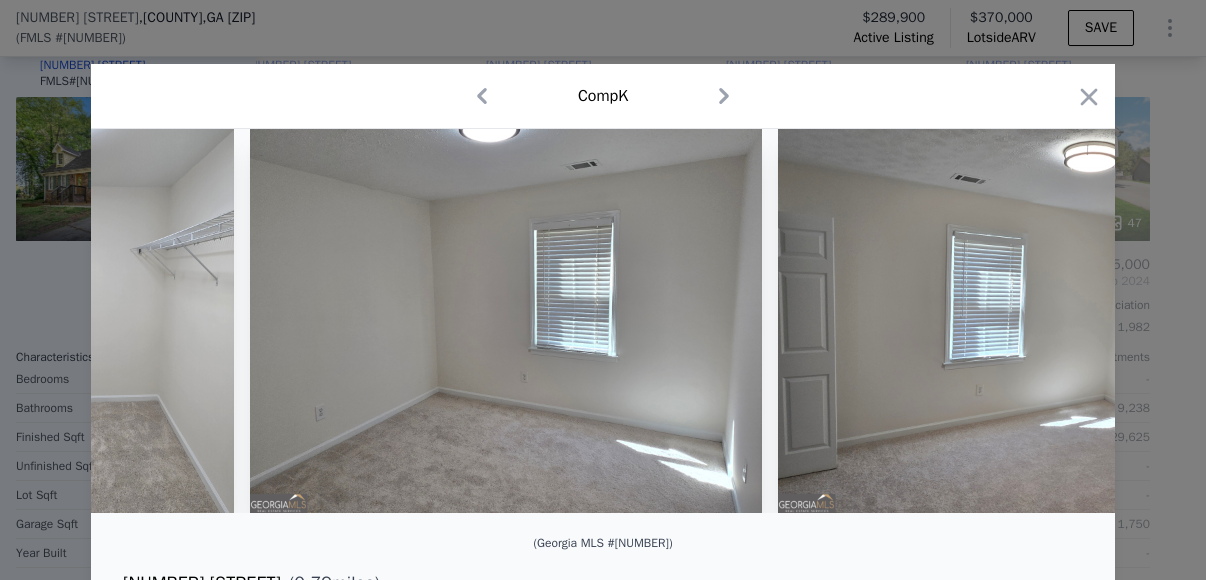 scroll, scrollTop: 0, scrollLeft: 3360, axis: horizontal 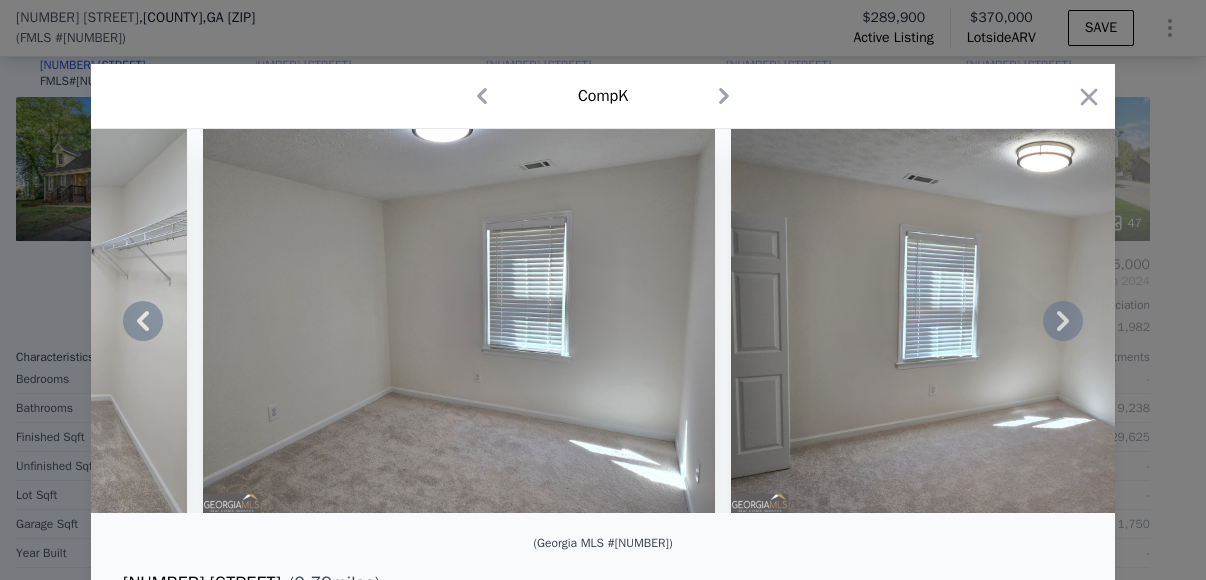 click 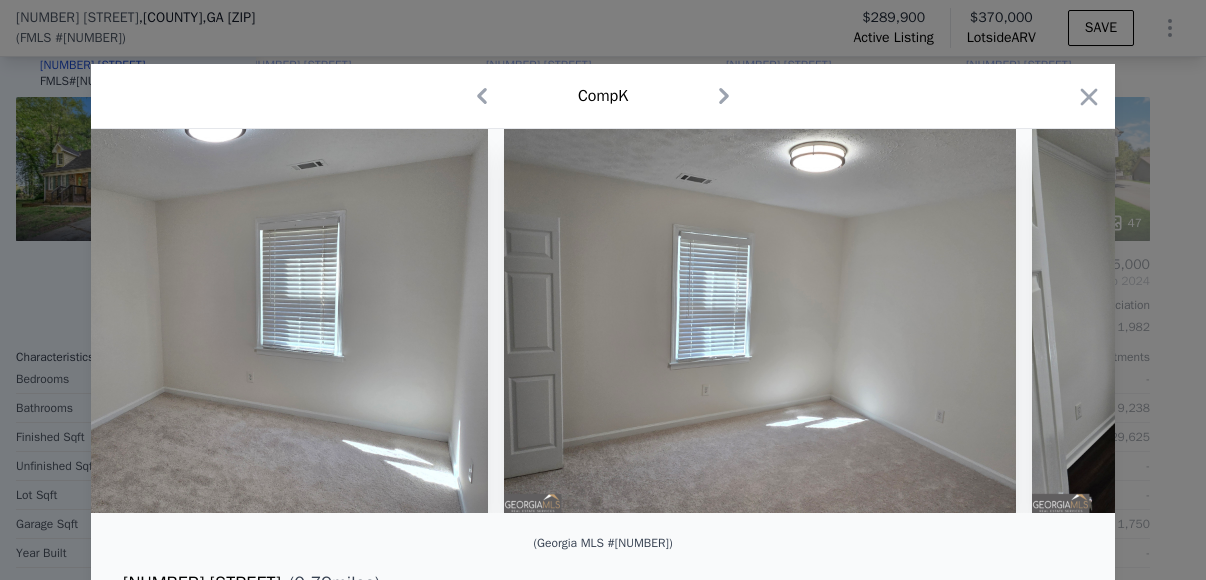 scroll, scrollTop: 0, scrollLeft: 3840, axis: horizontal 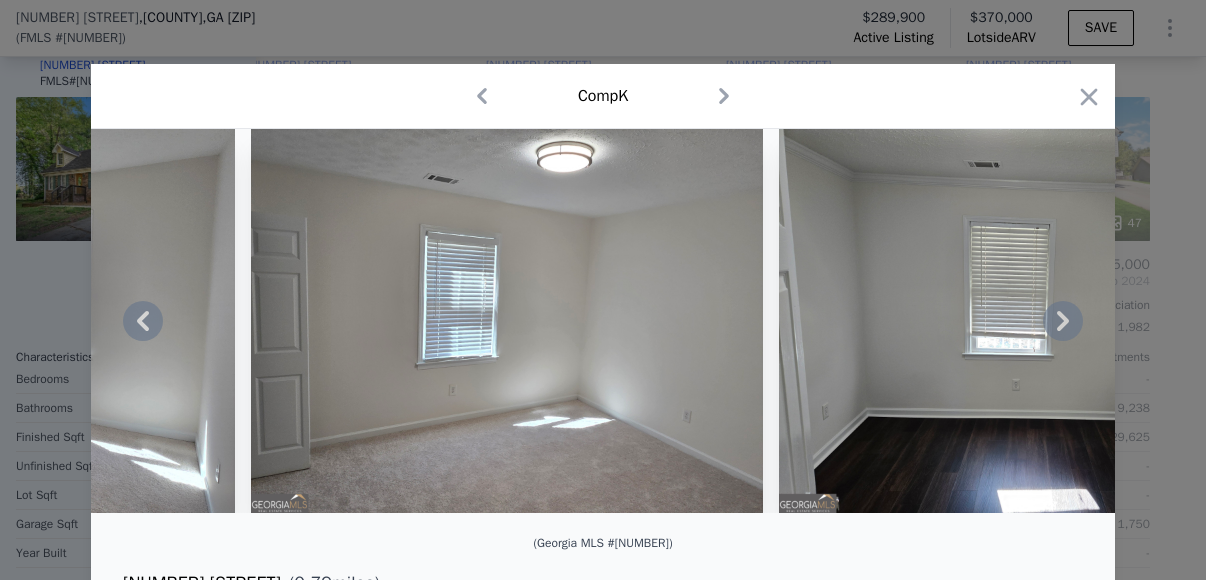 click 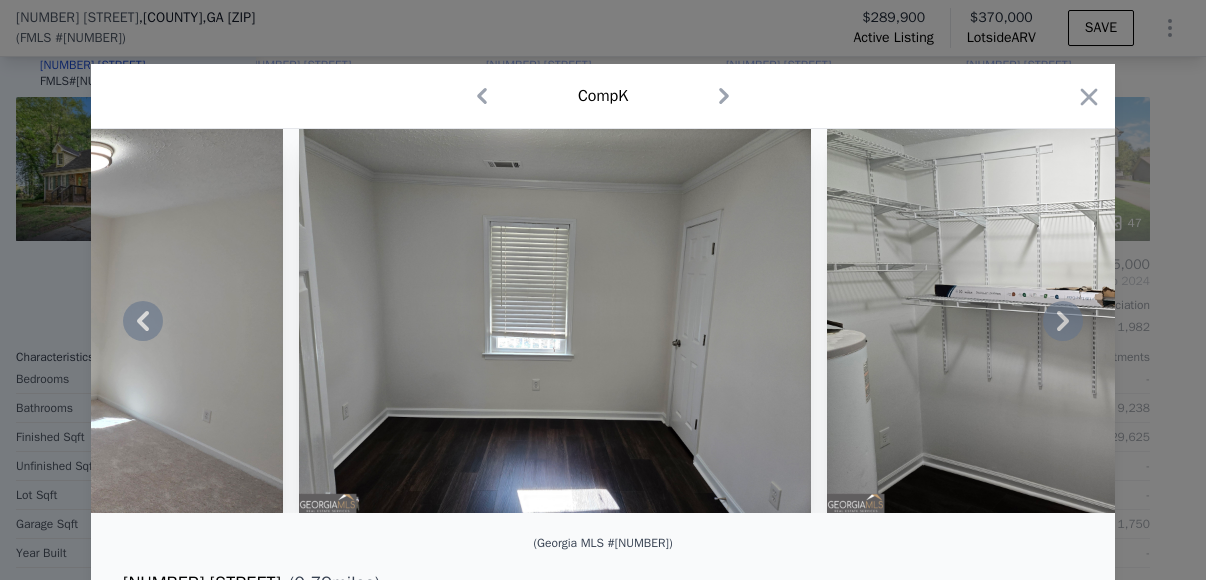 click 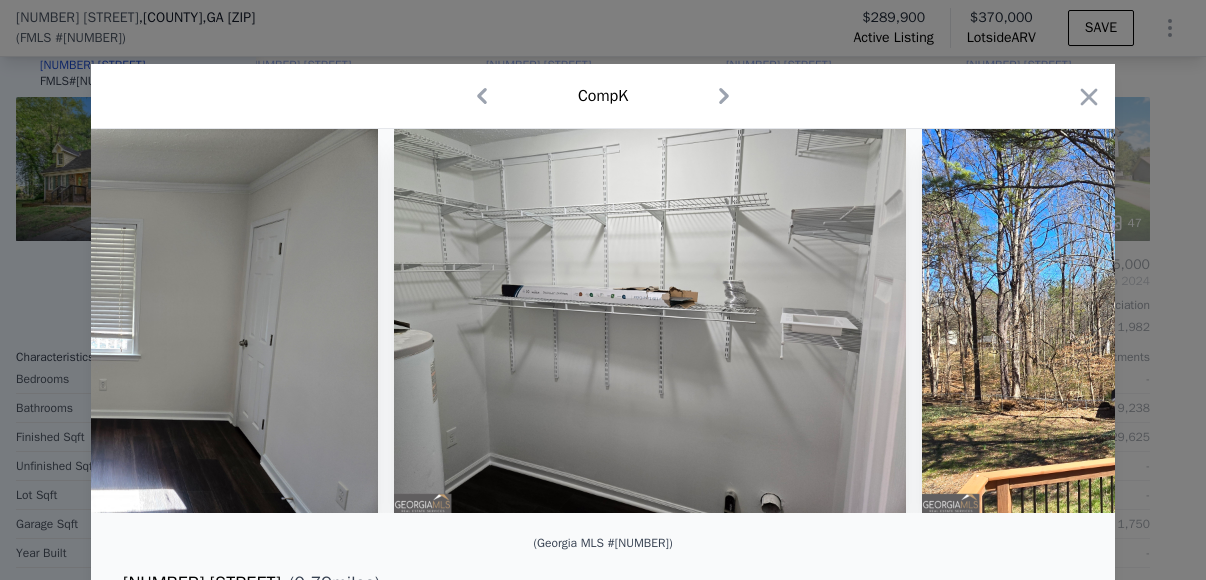 scroll, scrollTop: 0, scrollLeft: 4800, axis: horizontal 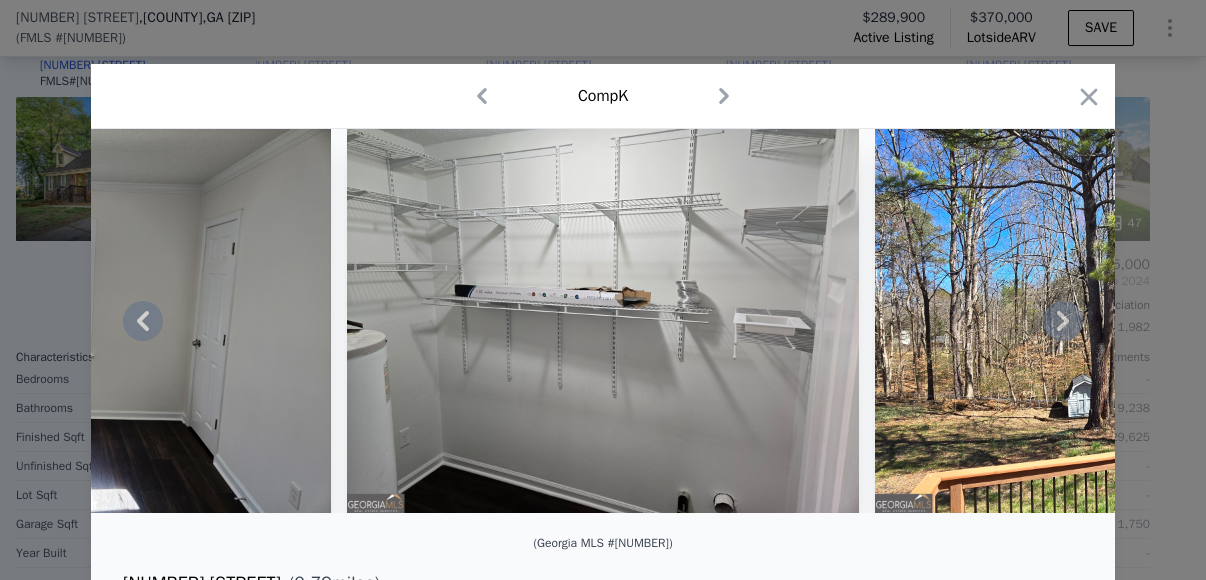 click 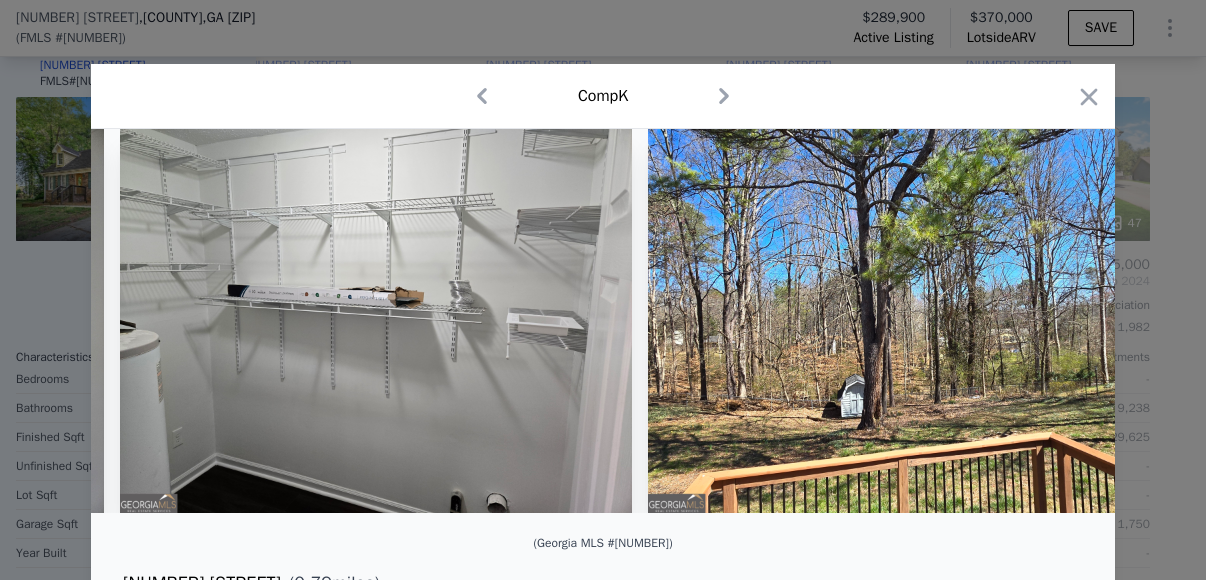 scroll, scrollTop: 0, scrollLeft: 5280, axis: horizontal 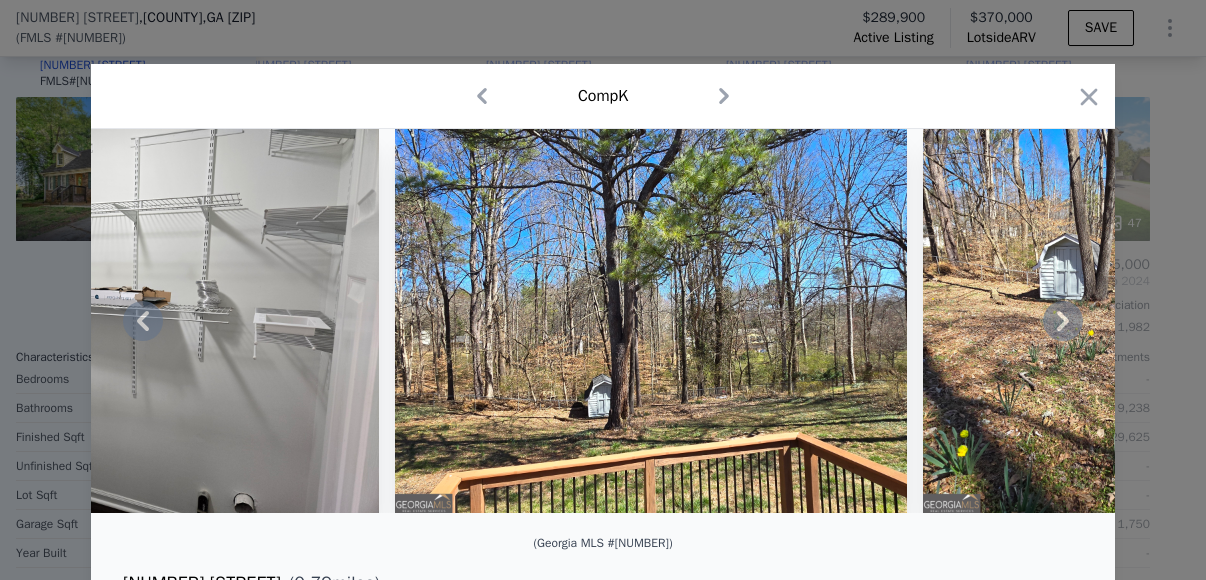 click 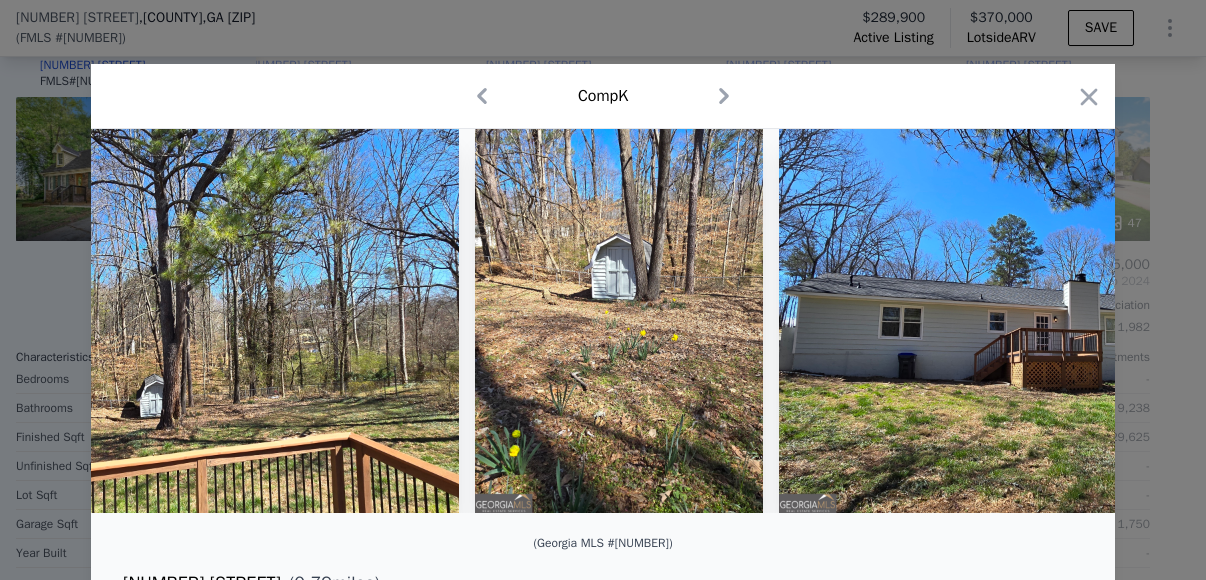 scroll, scrollTop: 0, scrollLeft: 5760, axis: horizontal 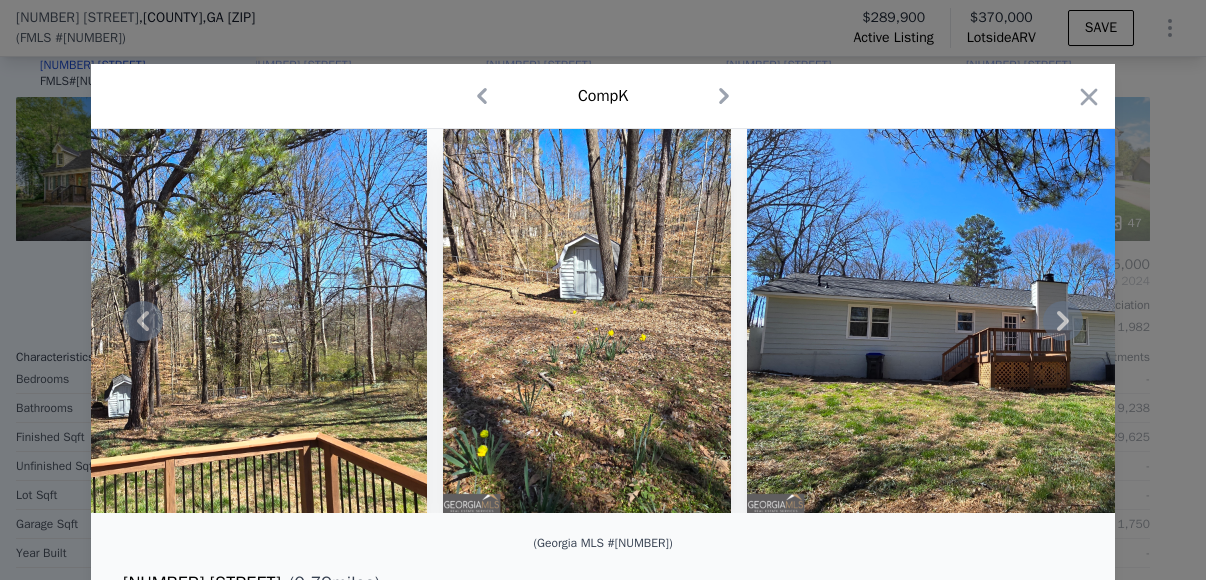click 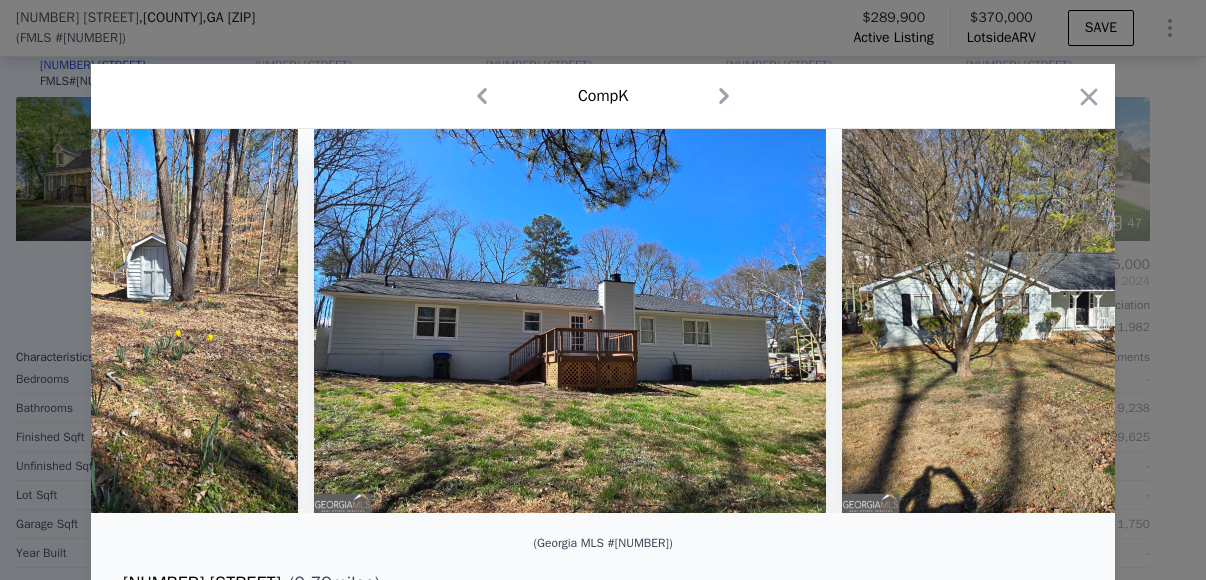 scroll, scrollTop: 0, scrollLeft: 6240, axis: horizontal 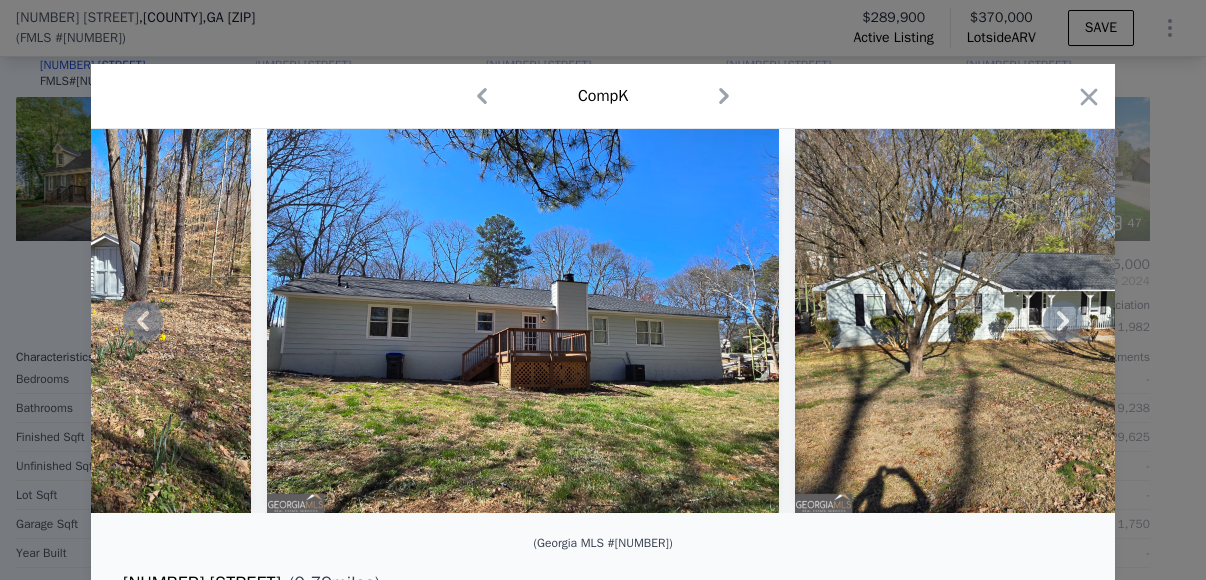 click 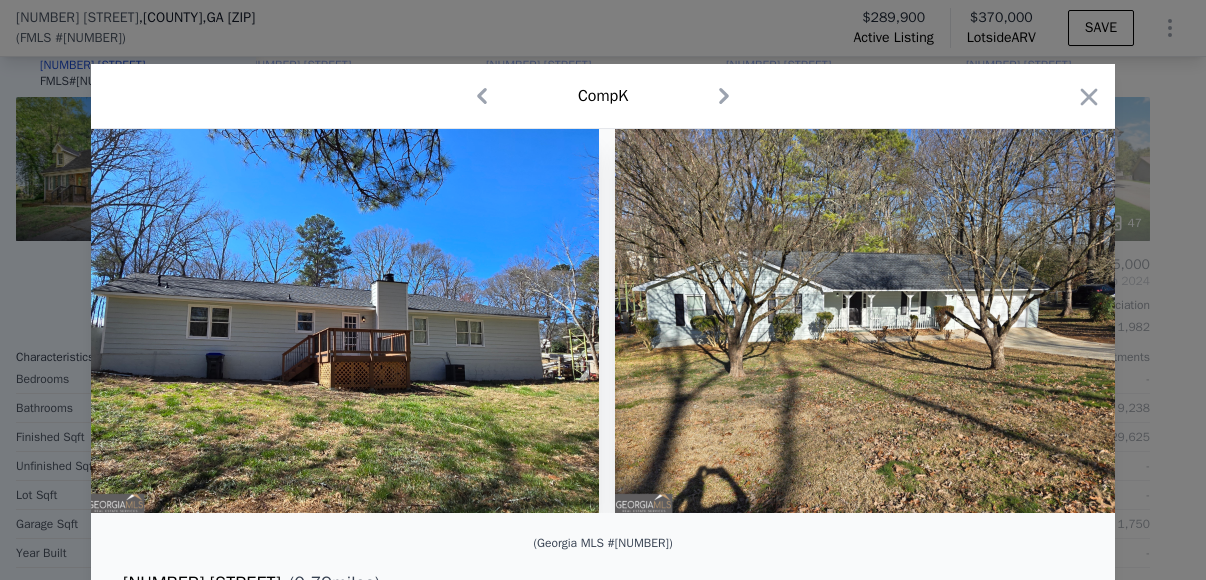 scroll, scrollTop: 0, scrollLeft: 6432, axis: horizontal 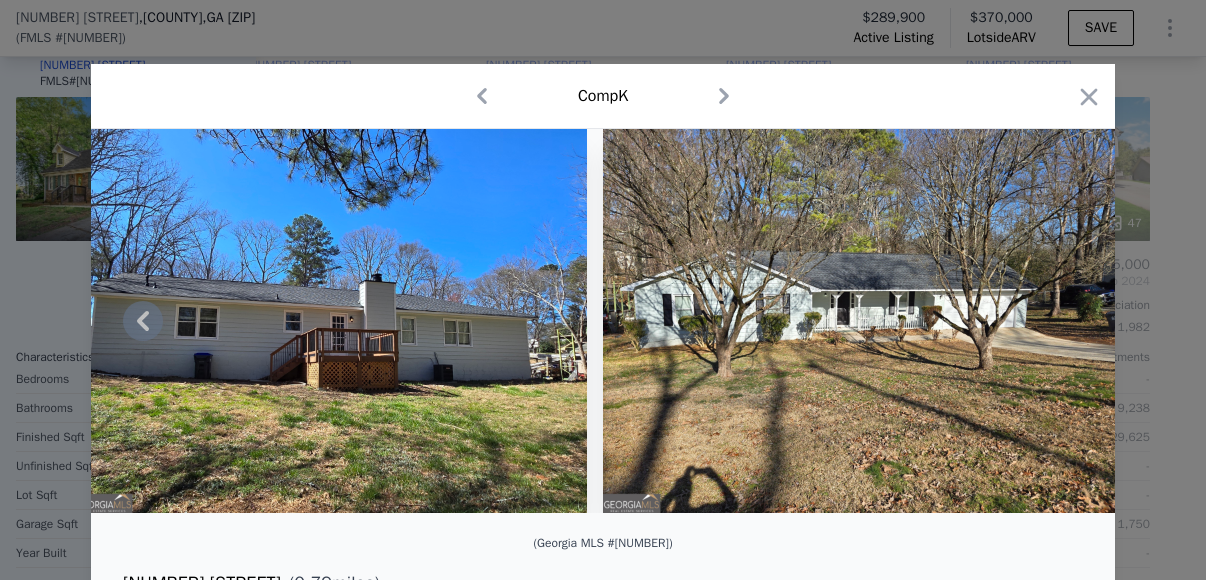 click 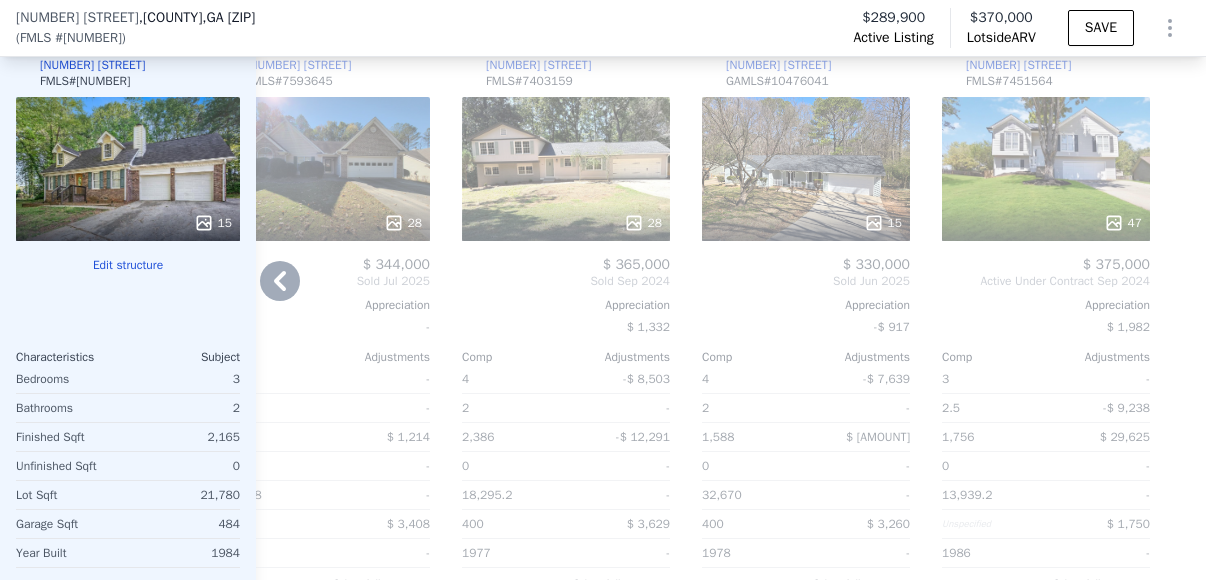 click 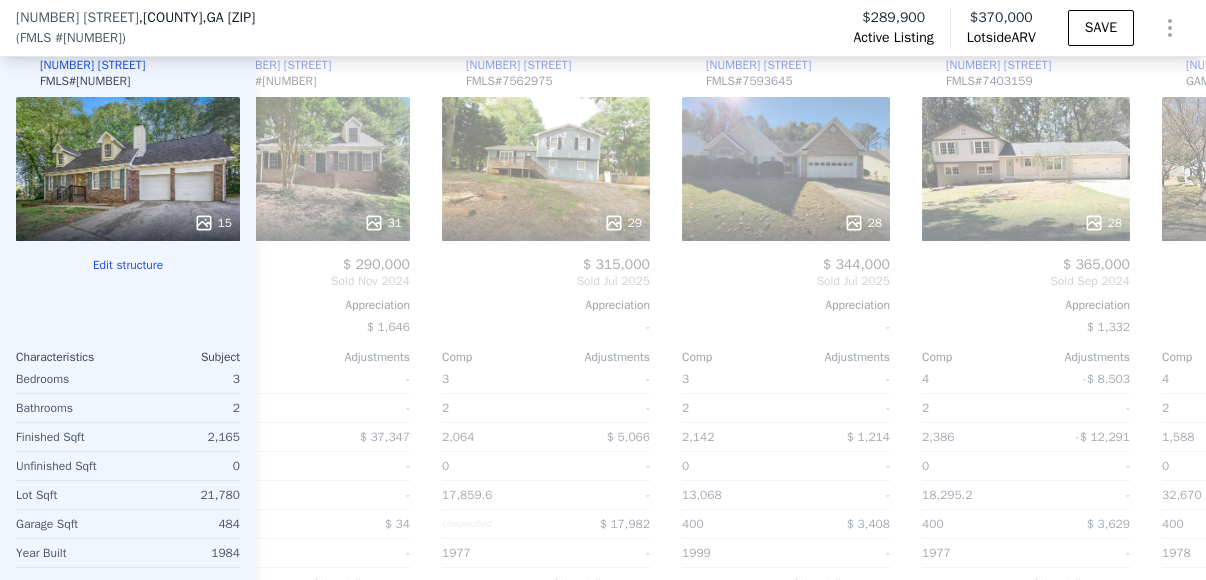 scroll, scrollTop: 0, scrollLeft: 1513, axis: horizontal 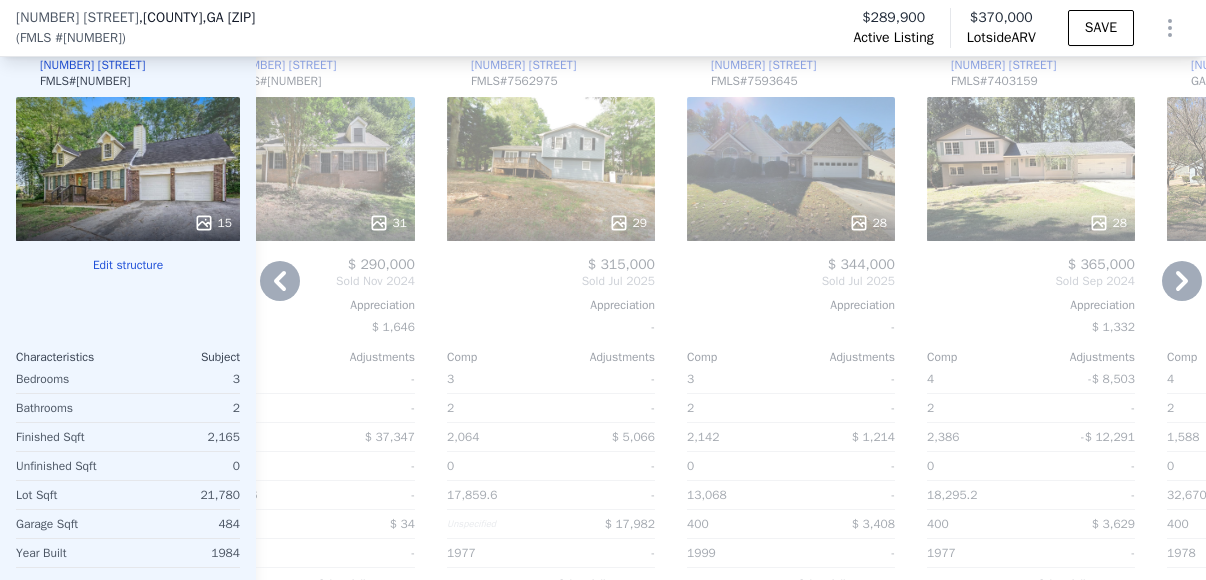 click on "28" at bounding box center (791, 169) 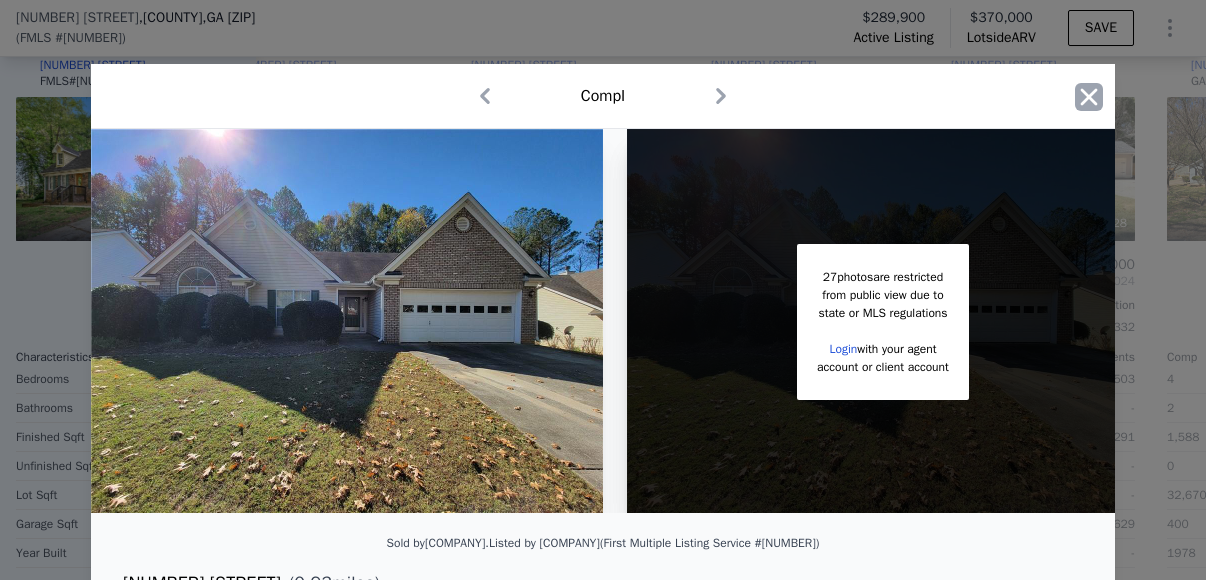 click 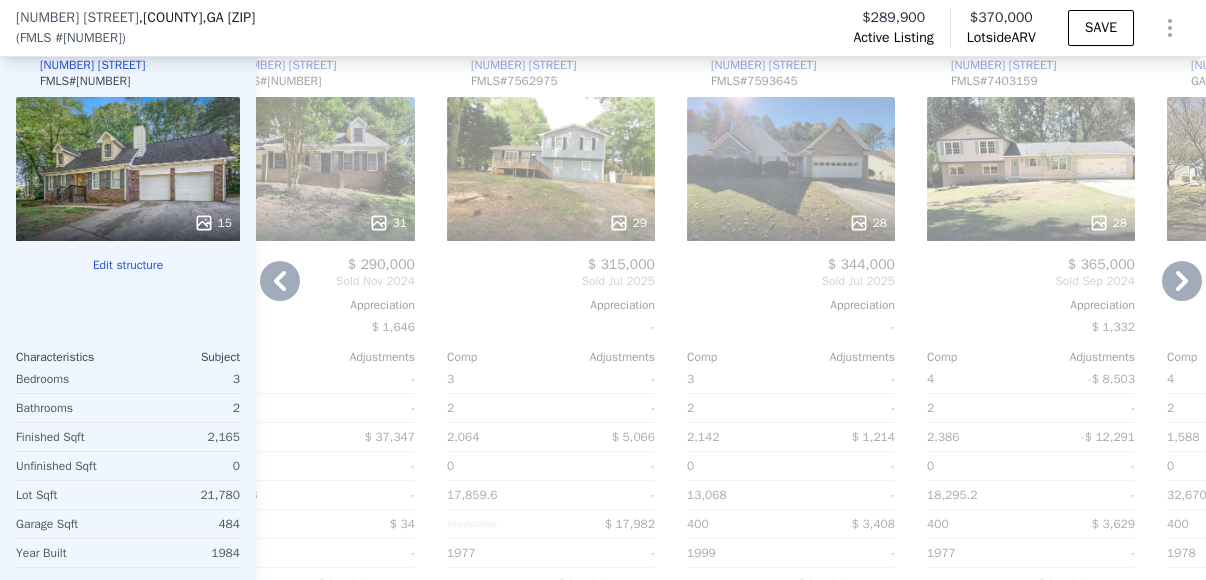 click 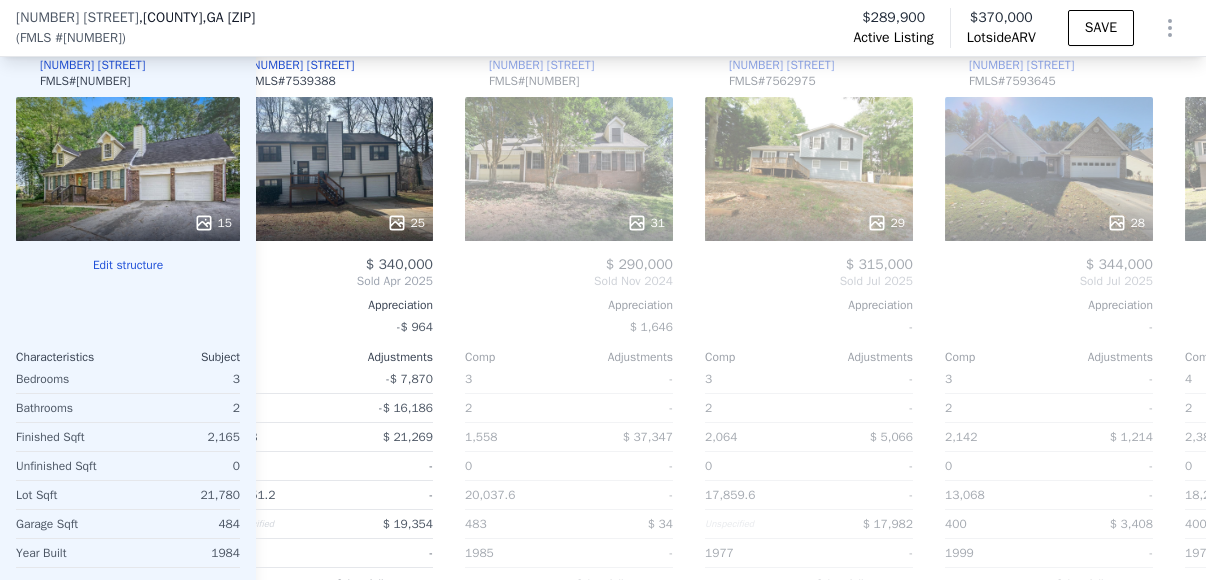 scroll, scrollTop: 0, scrollLeft: 1033, axis: horizontal 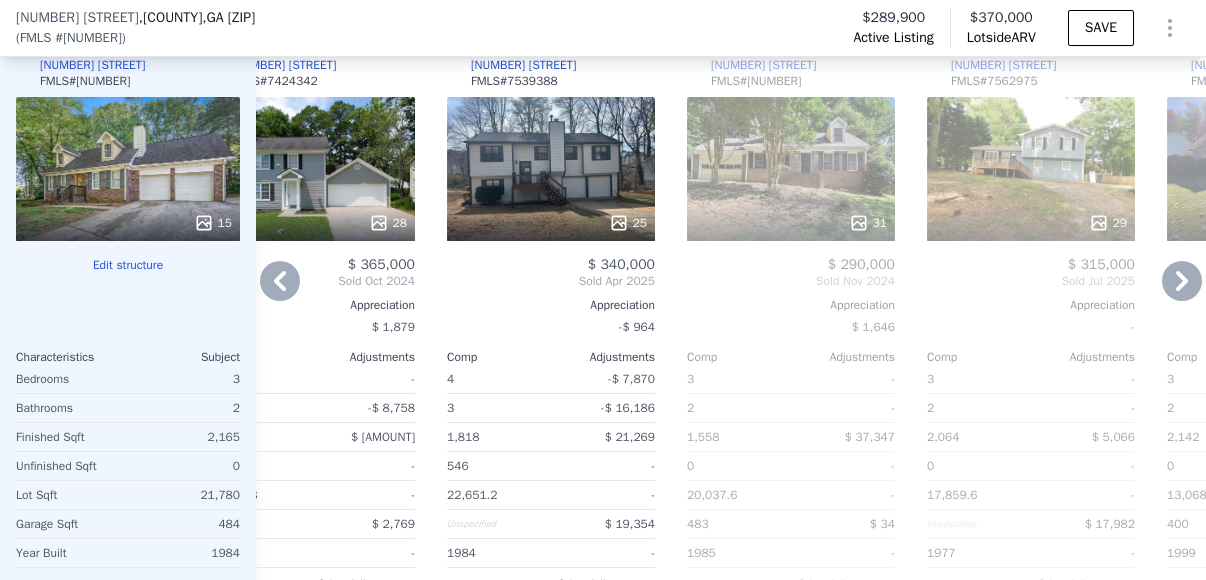 click on "25" at bounding box center (551, 169) 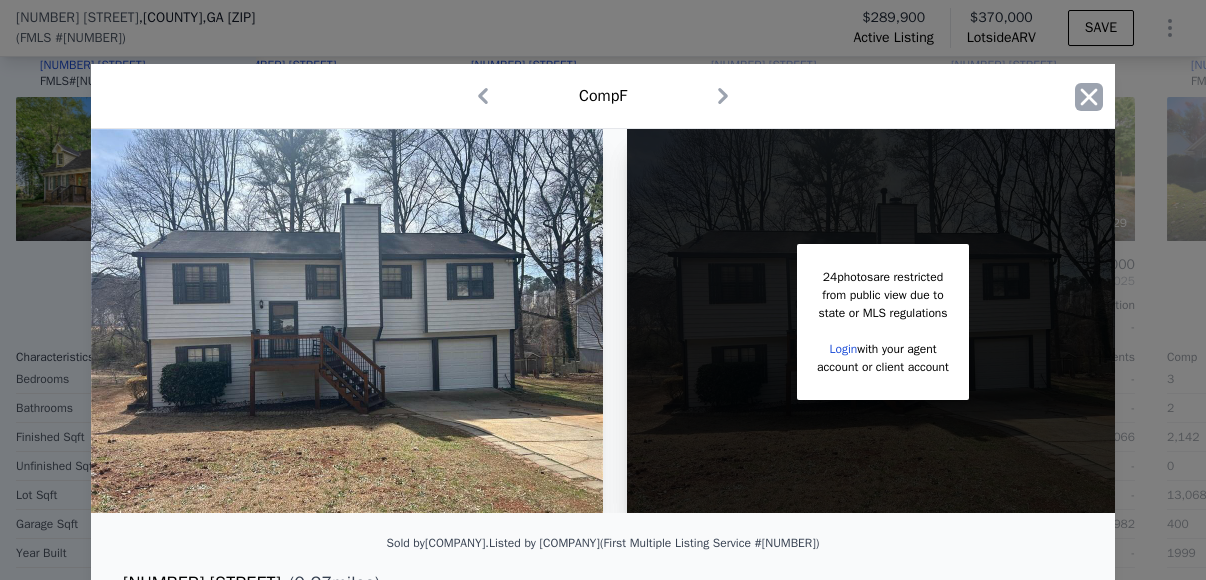 click 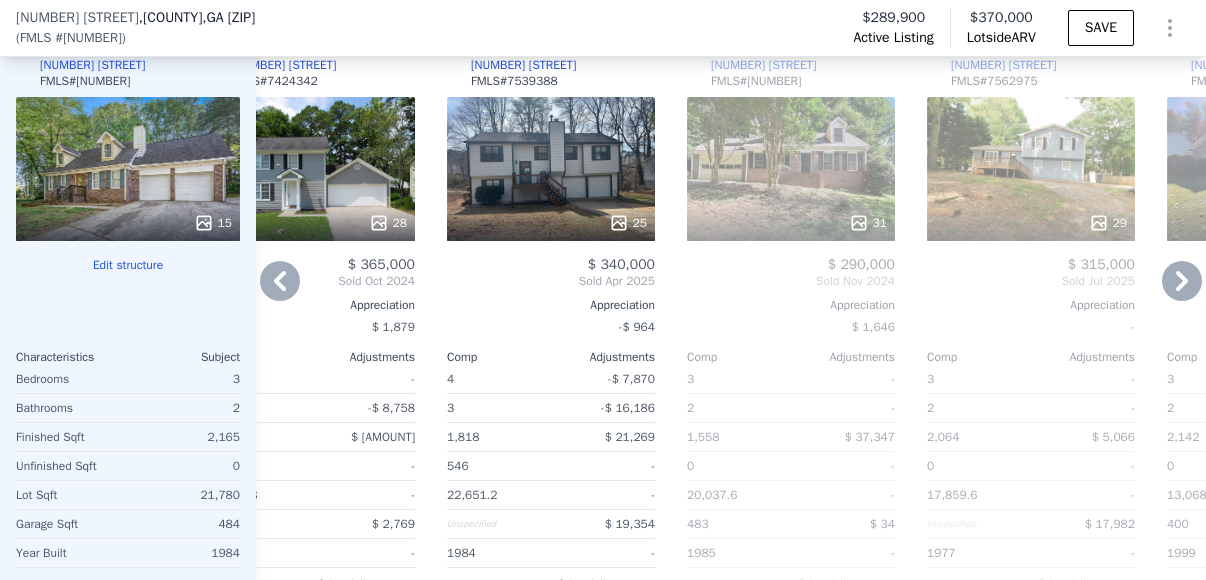 click 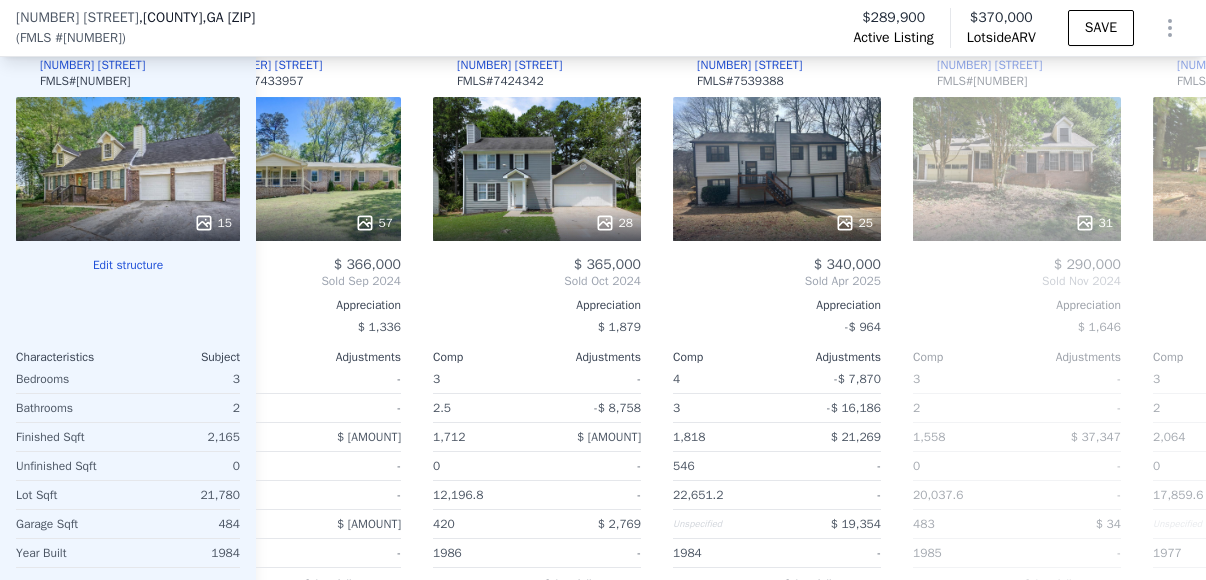 scroll, scrollTop: 0, scrollLeft: 553, axis: horizontal 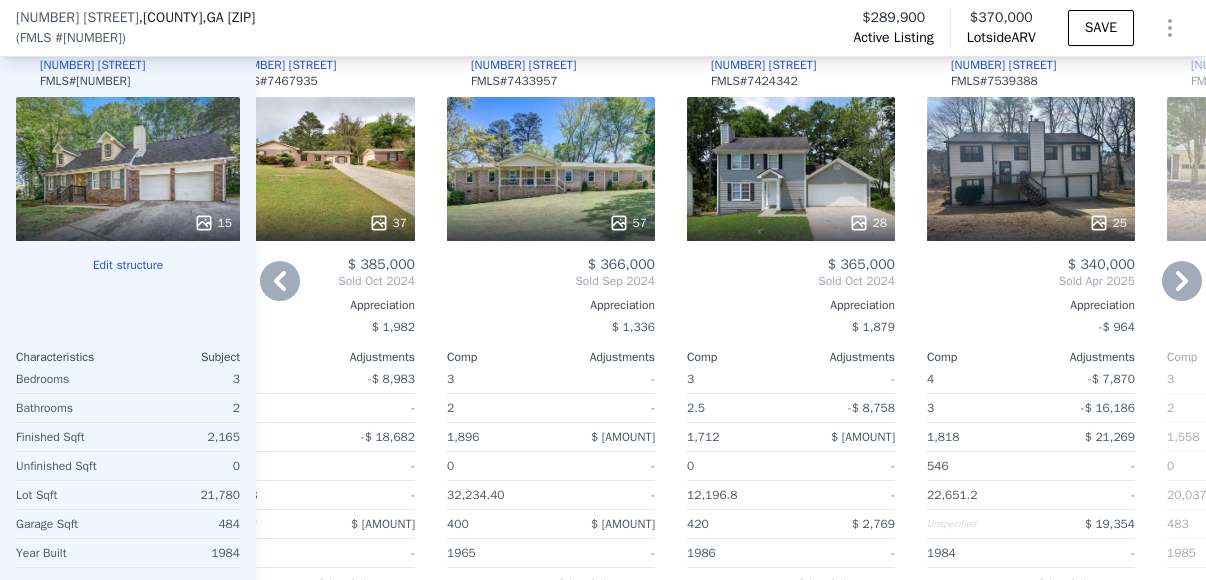 click 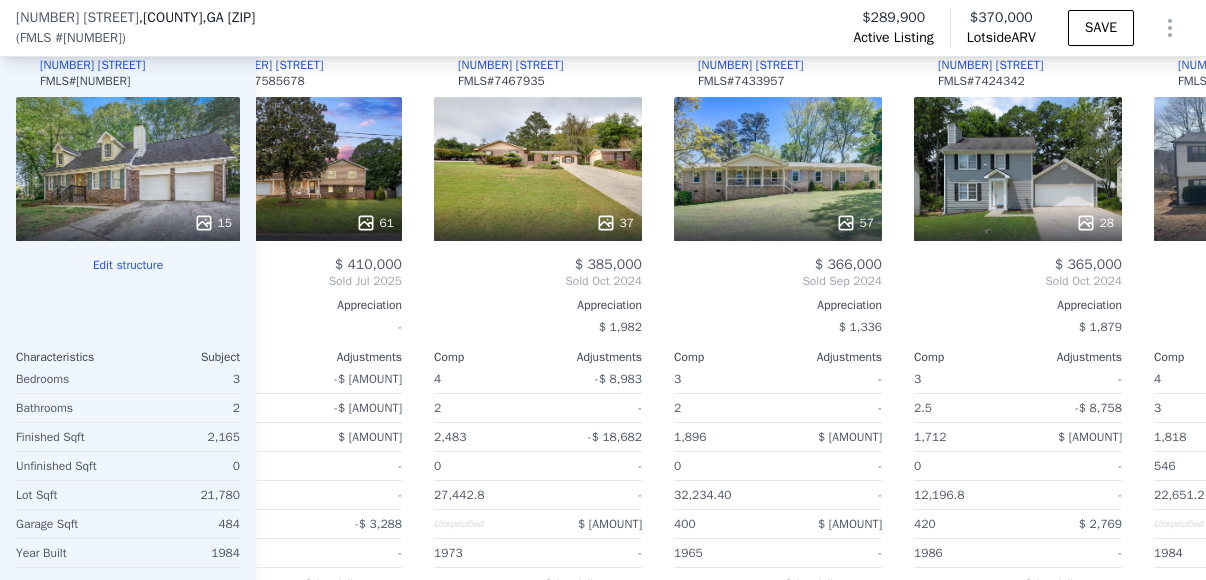 scroll, scrollTop: 0, scrollLeft: 73, axis: horizontal 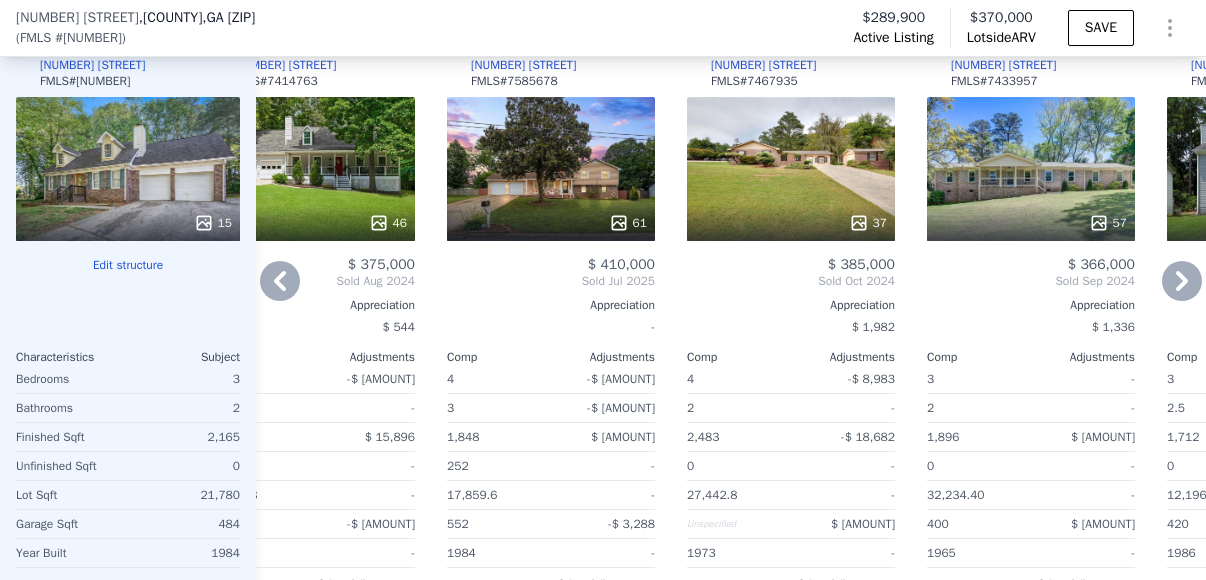 click 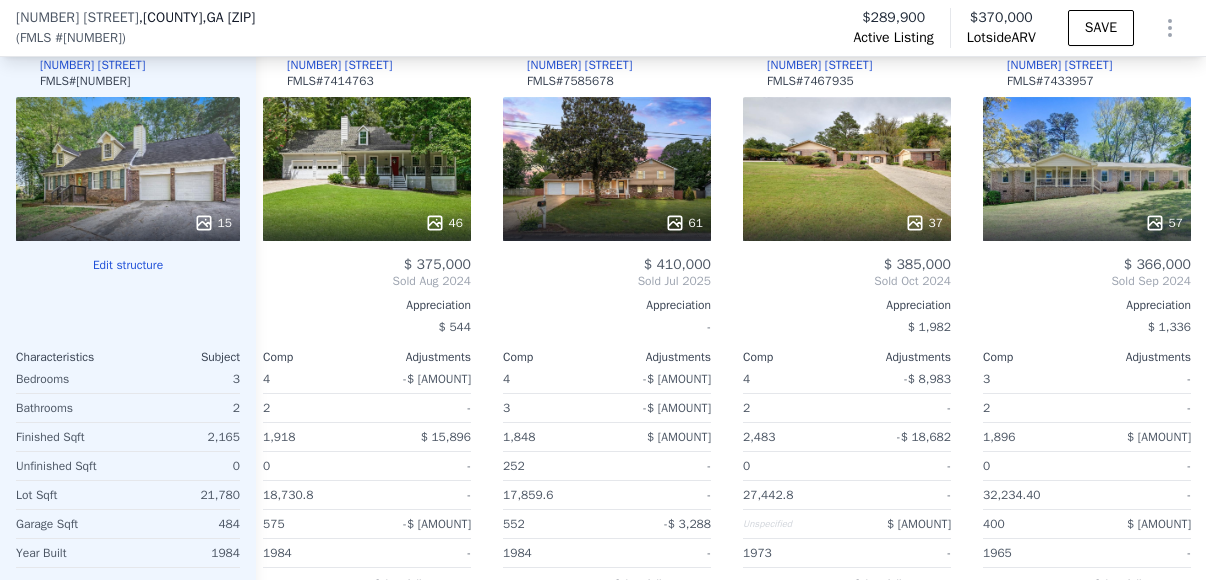 scroll, scrollTop: 0, scrollLeft: 0, axis: both 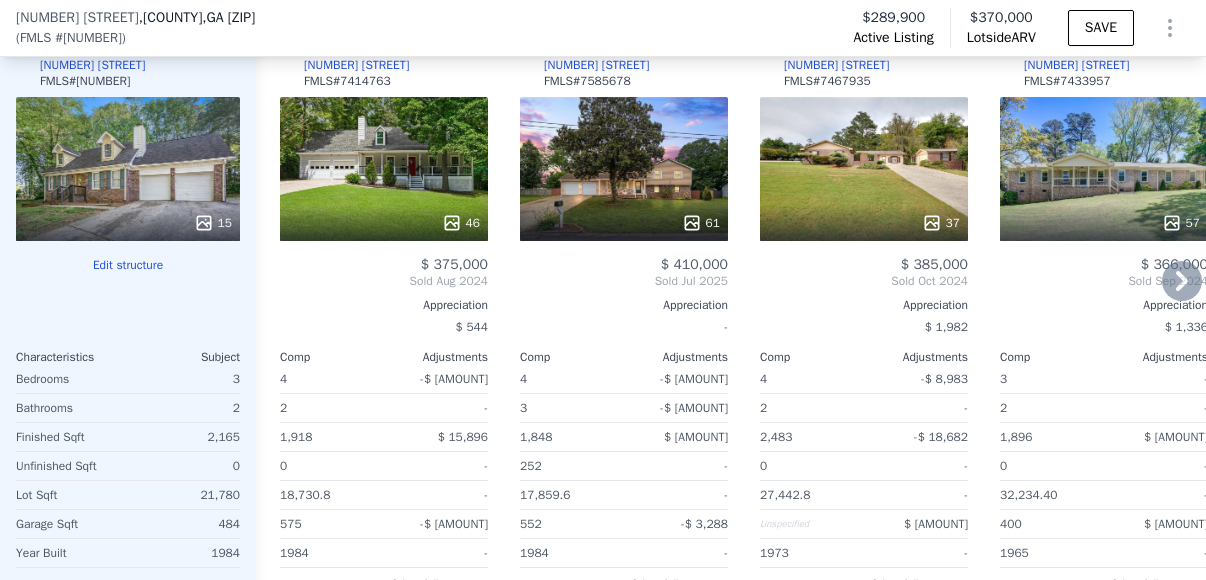click on "61" at bounding box center (624, 169) 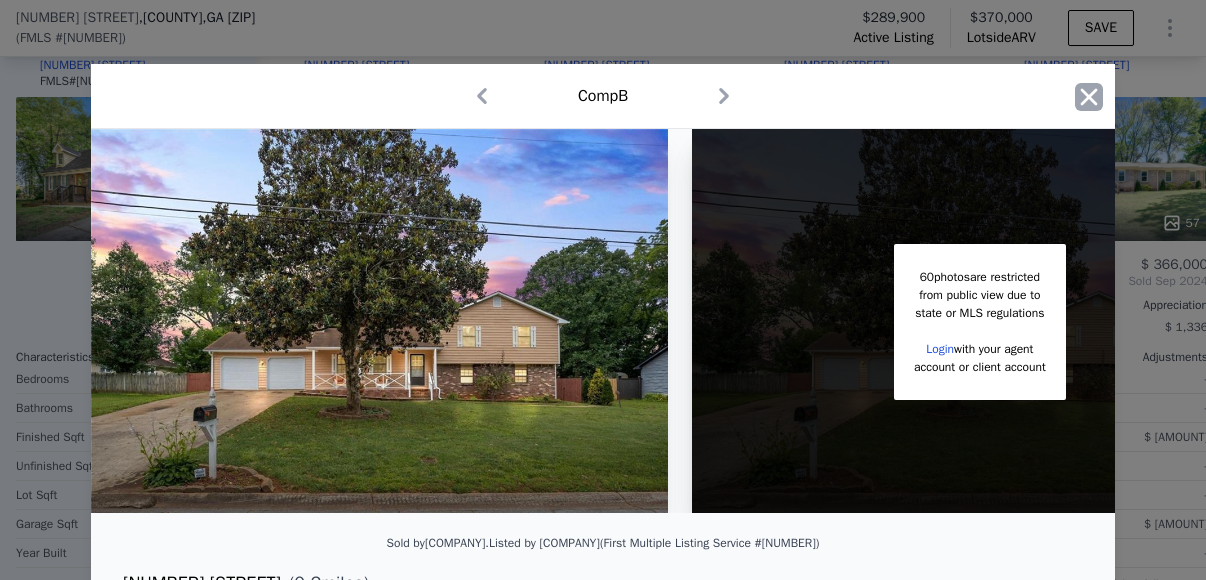 click 